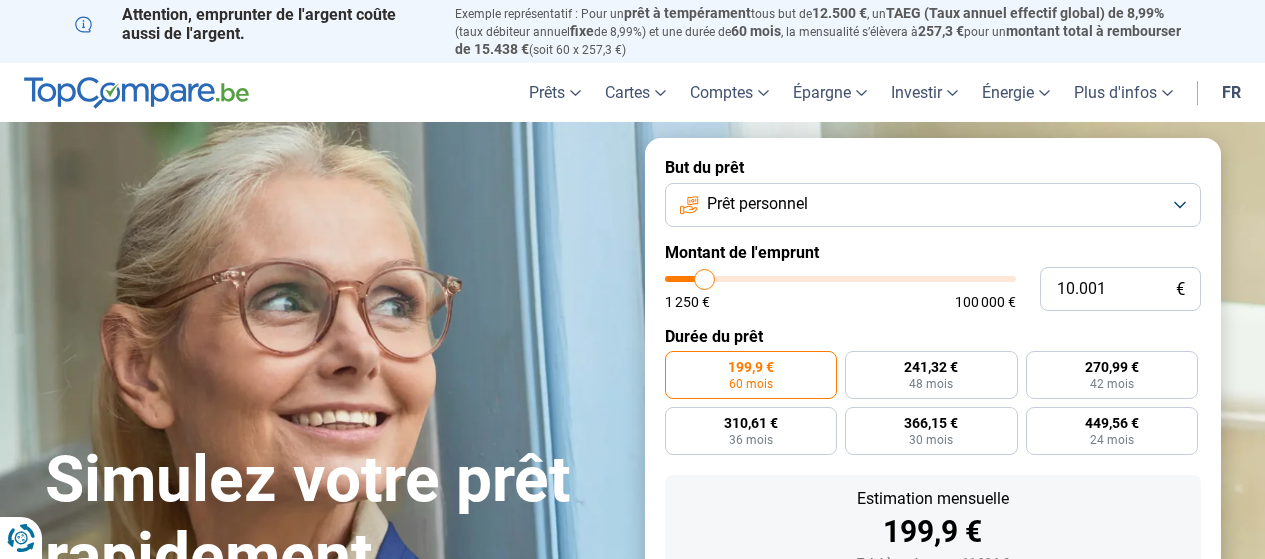 scroll, scrollTop: 0, scrollLeft: 0, axis: both 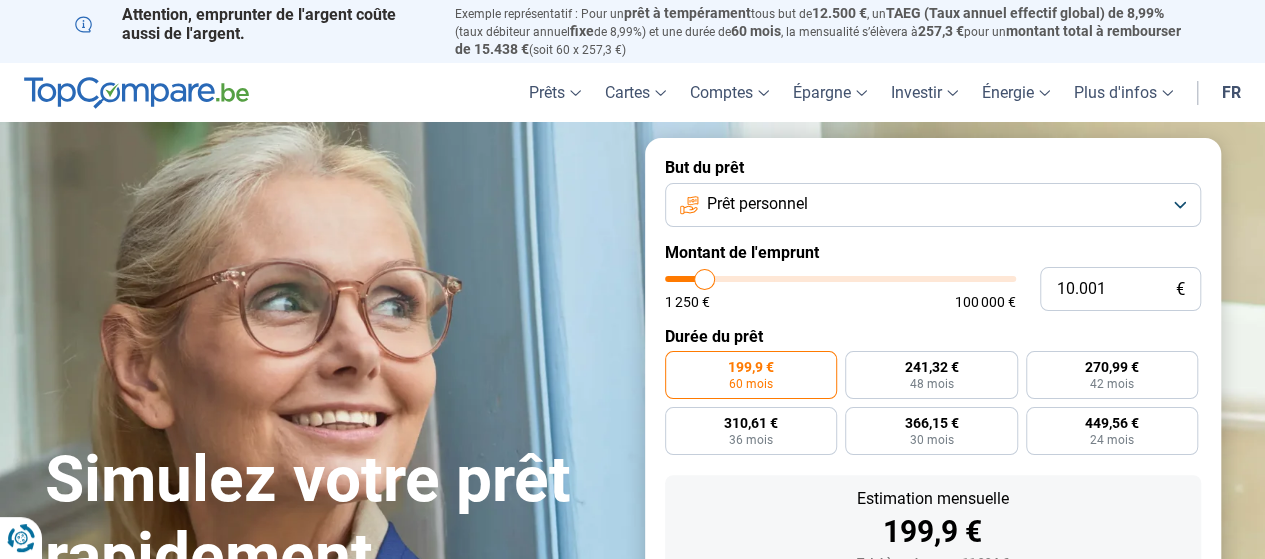 type on "41.250" 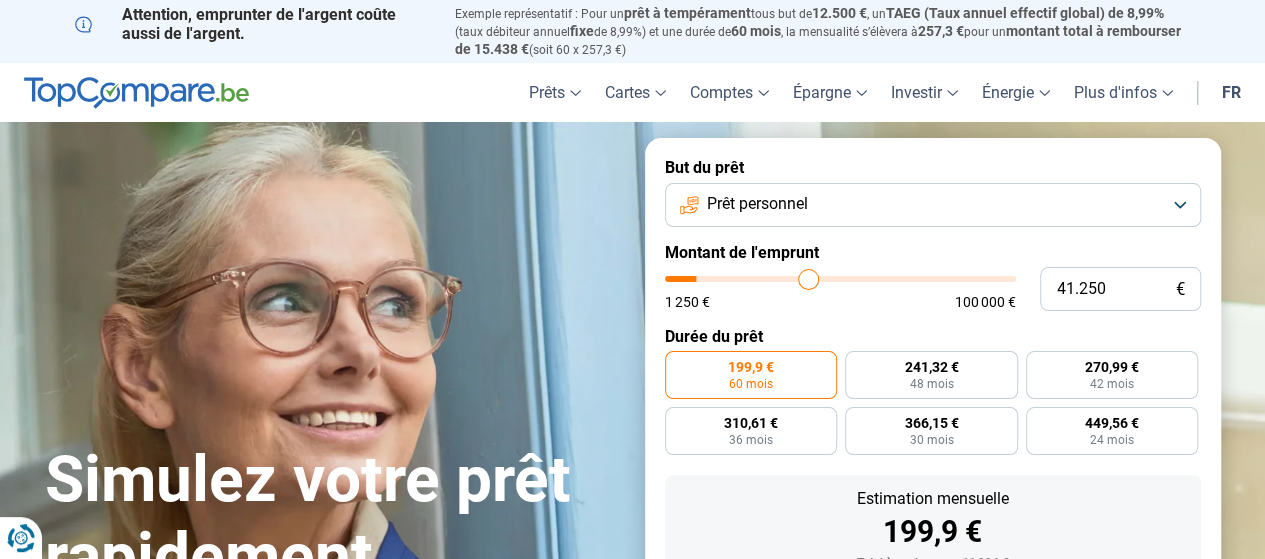 type on "41250" 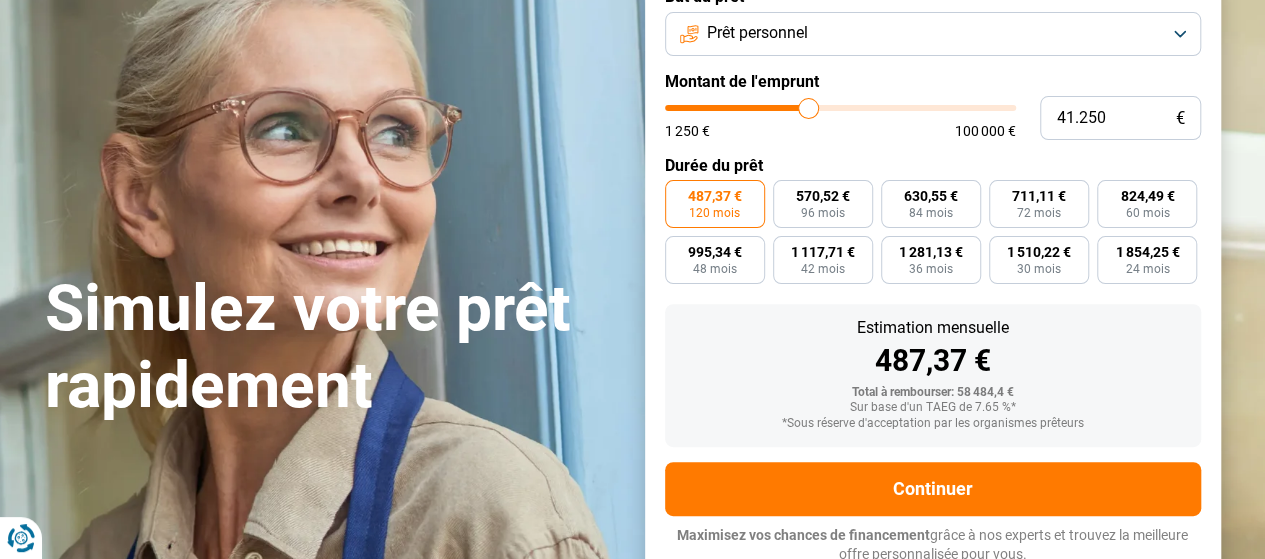 scroll, scrollTop: 179, scrollLeft: 0, axis: vertical 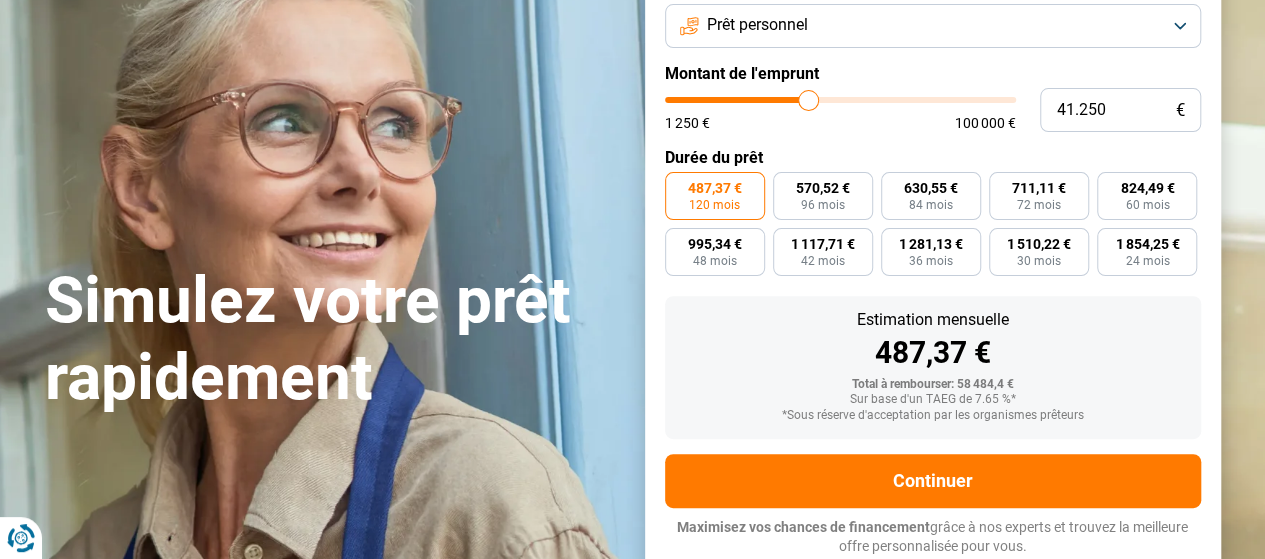 type on "33.000" 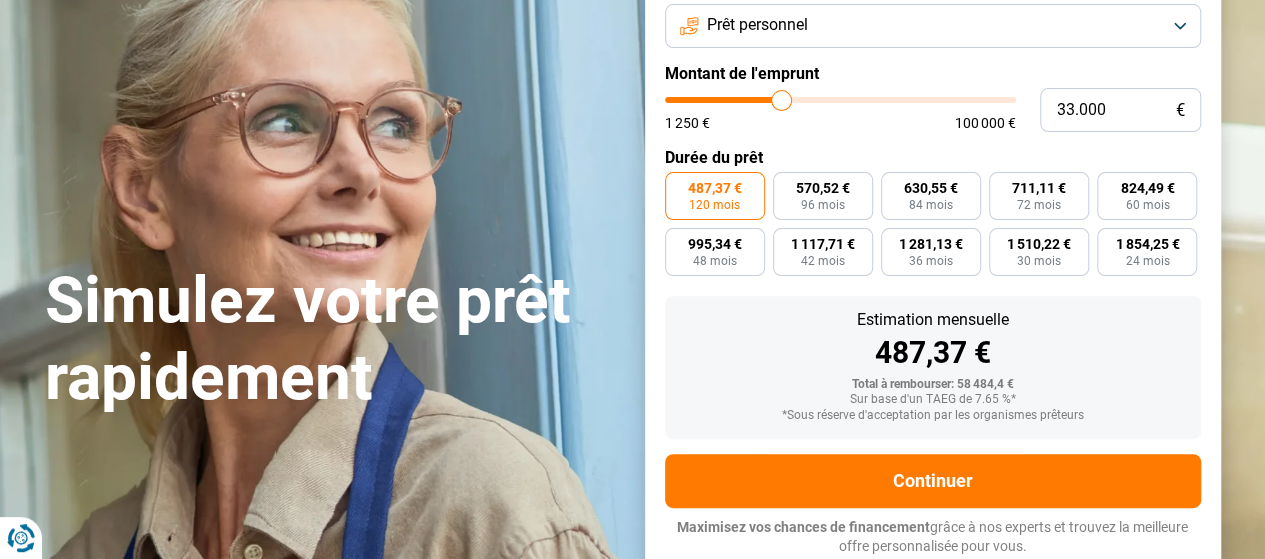 type on "33000" 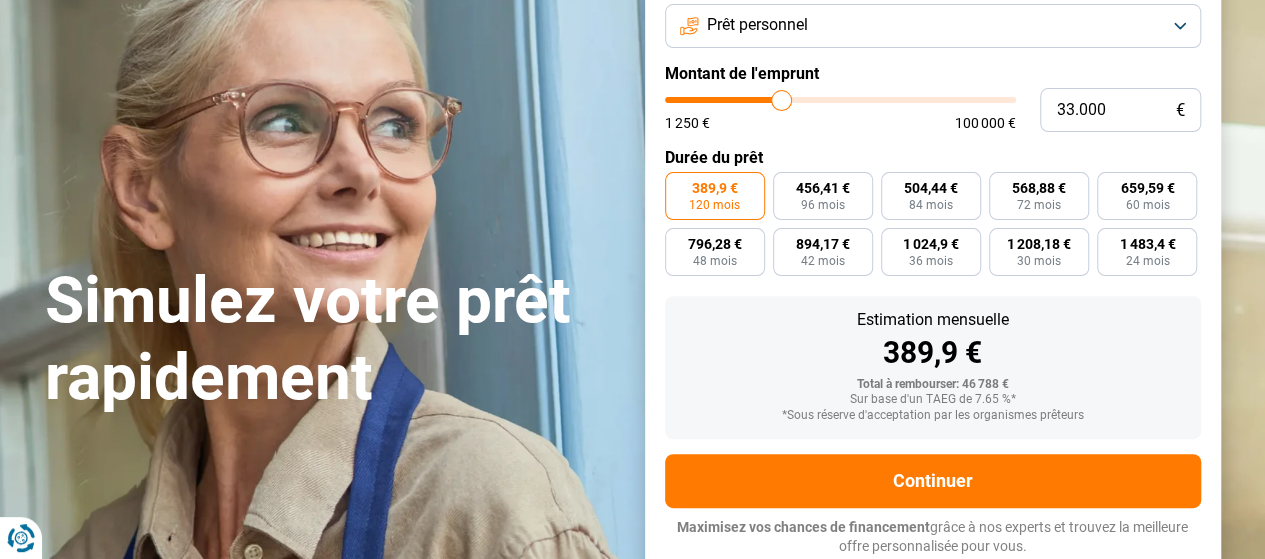 type on "29.000" 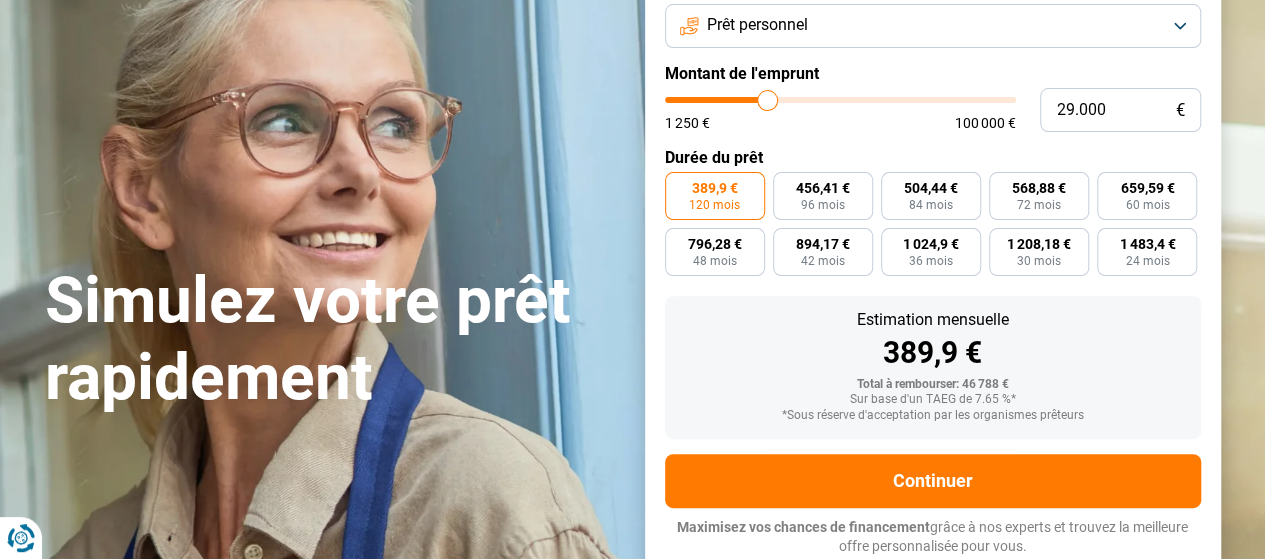 type on "29000" 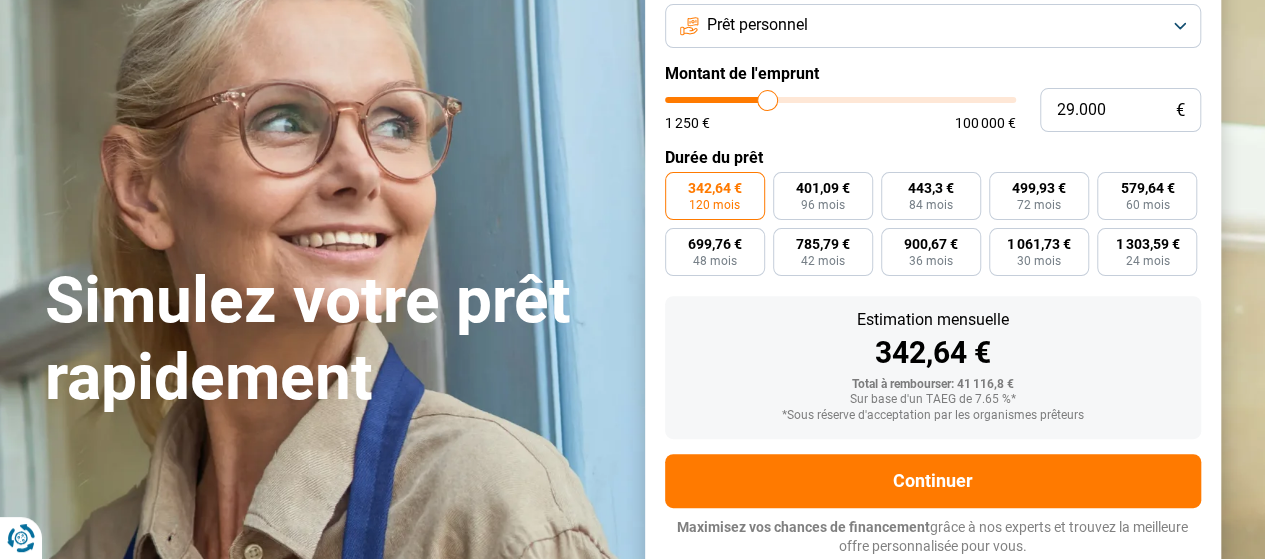 type on "22.250" 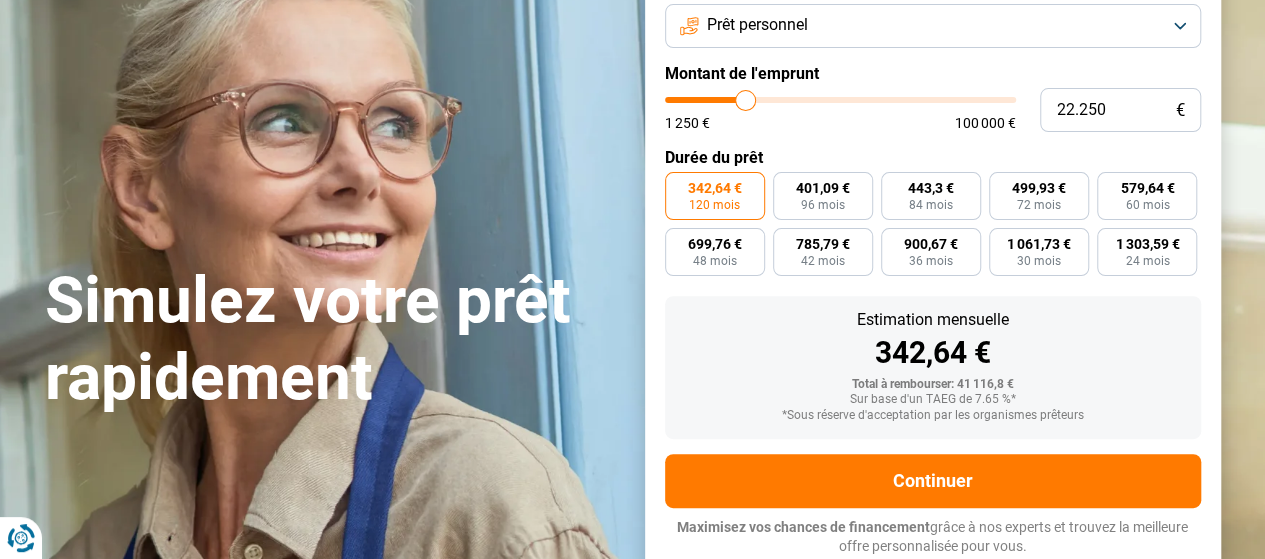 type on "22250" 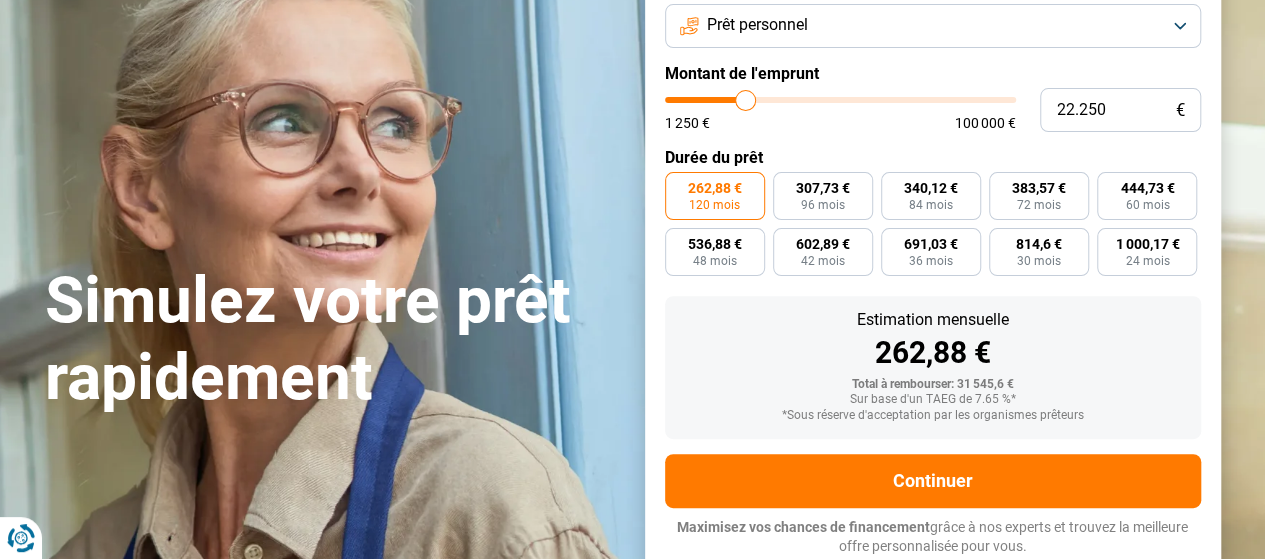 type on "14.750" 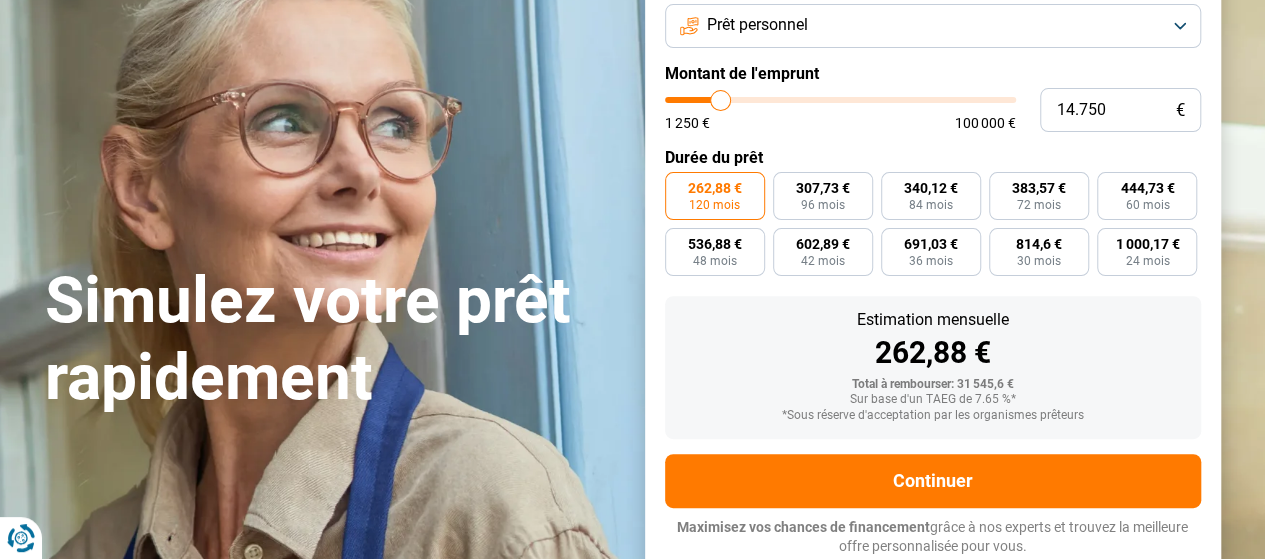 type on "14750" 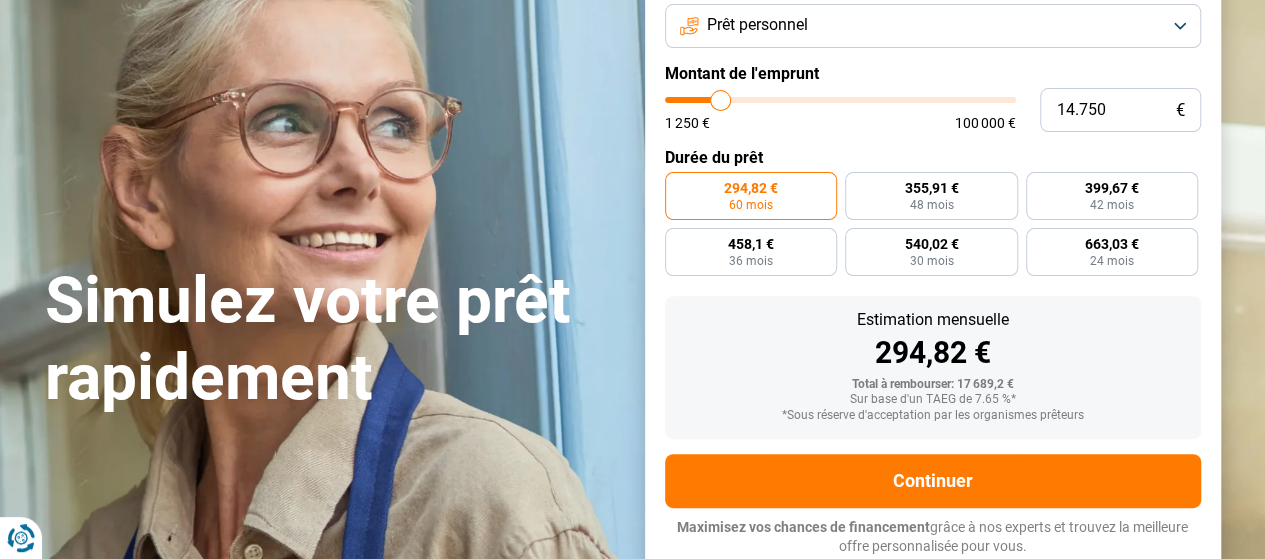 type on "11.000" 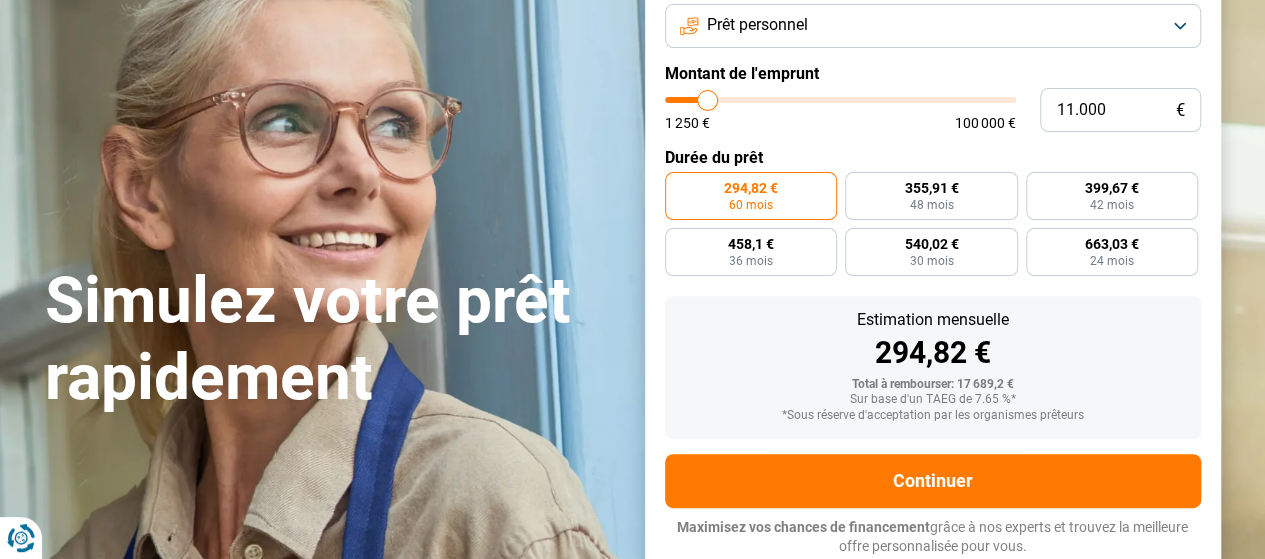 type on "11000" 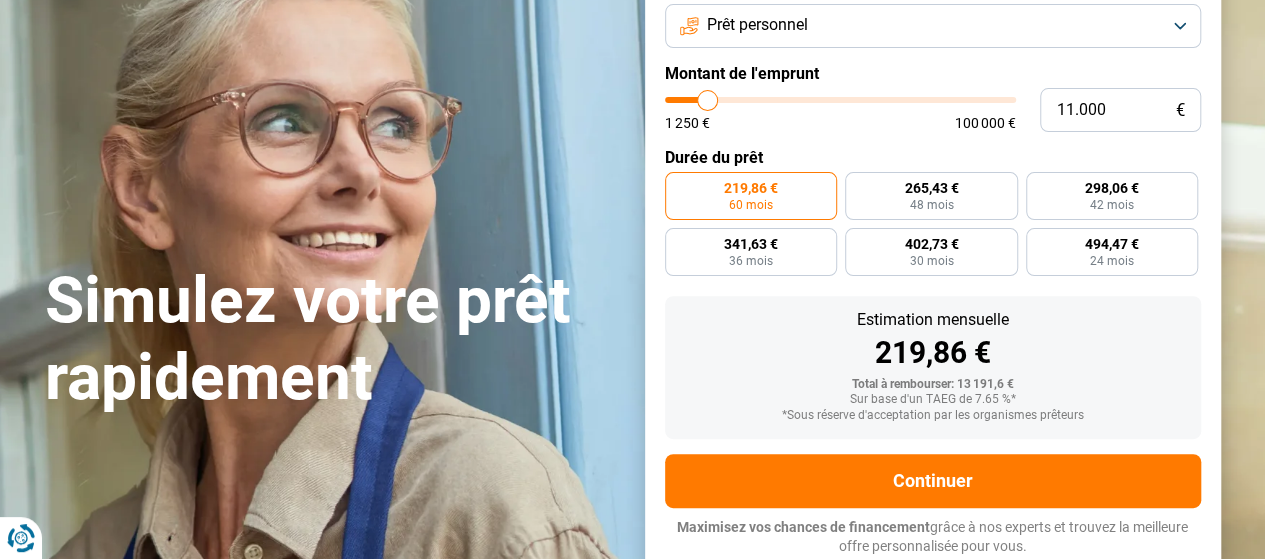 click at bounding box center [840, 100] 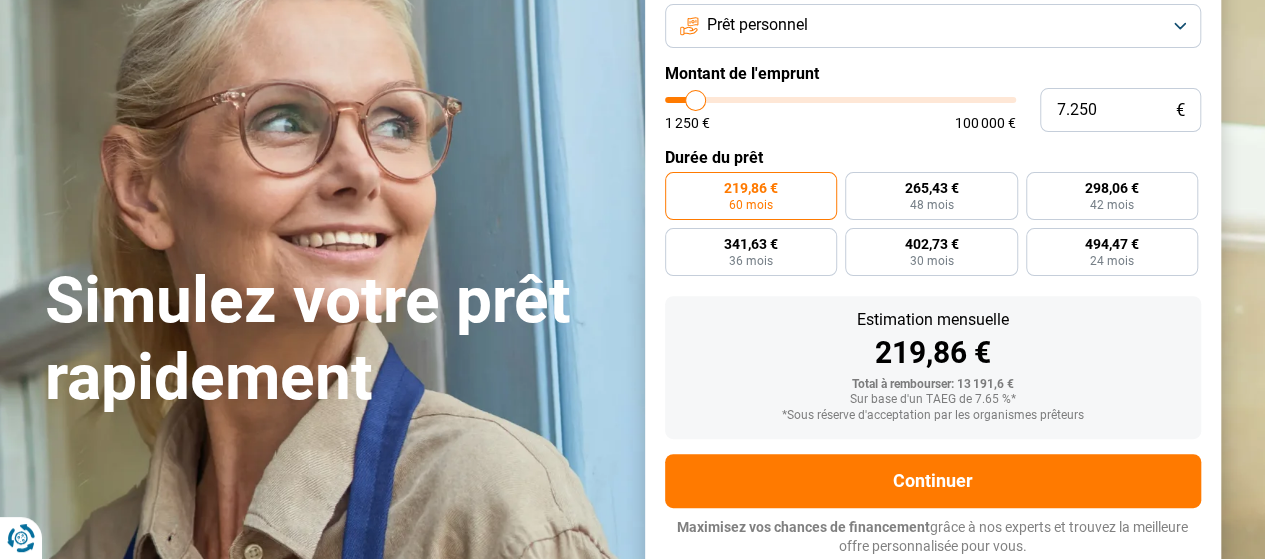 type on "7250" 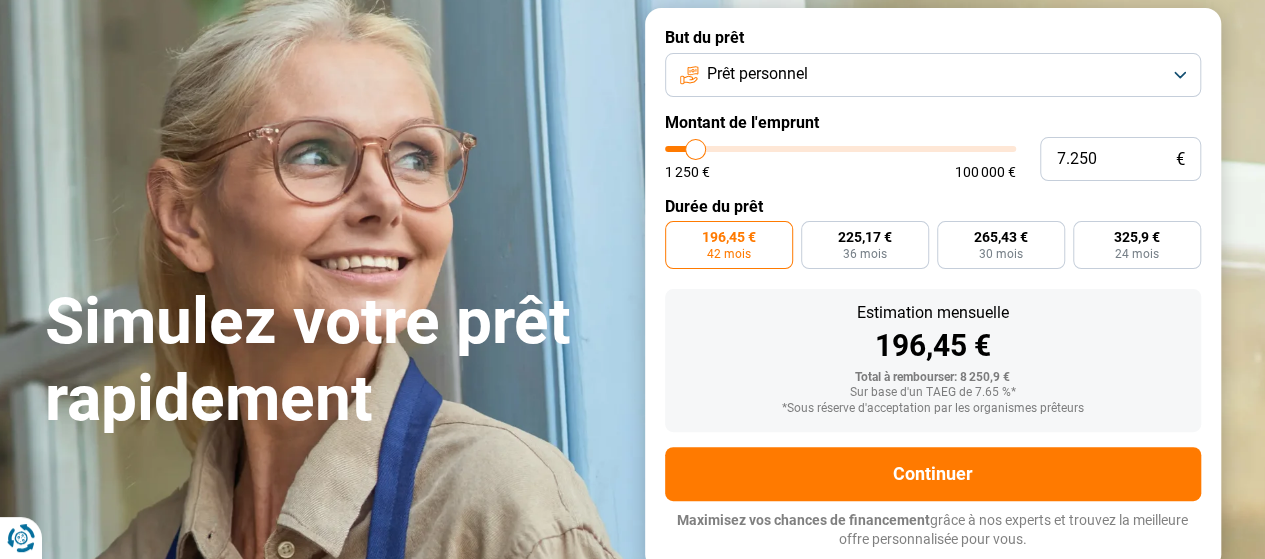 scroll, scrollTop: 123, scrollLeft: 0, axis: vertical 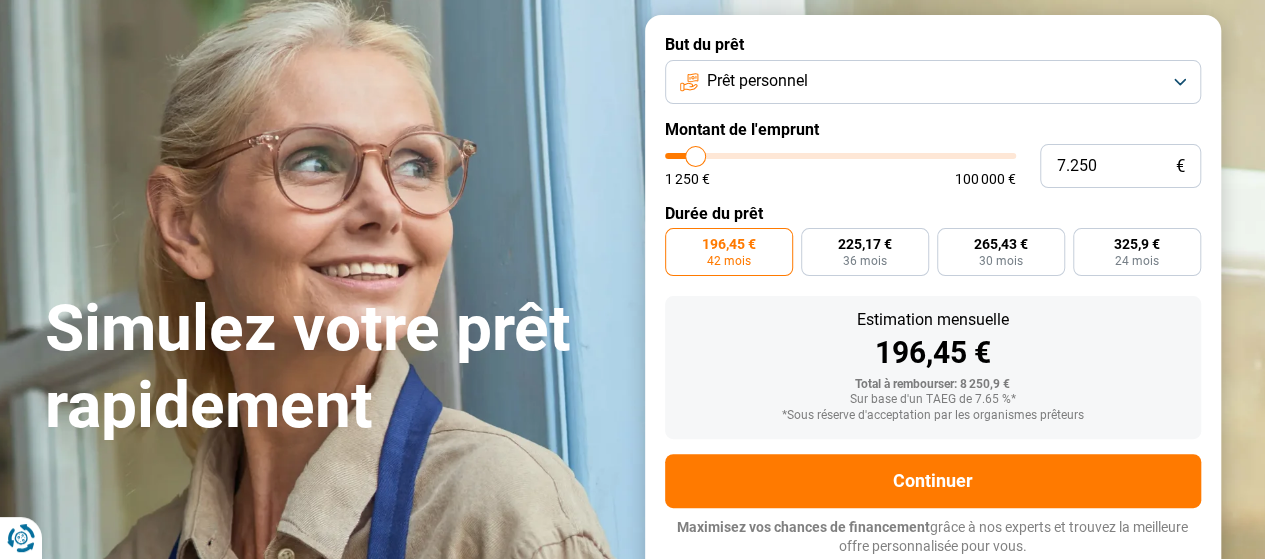 type on "13.250" 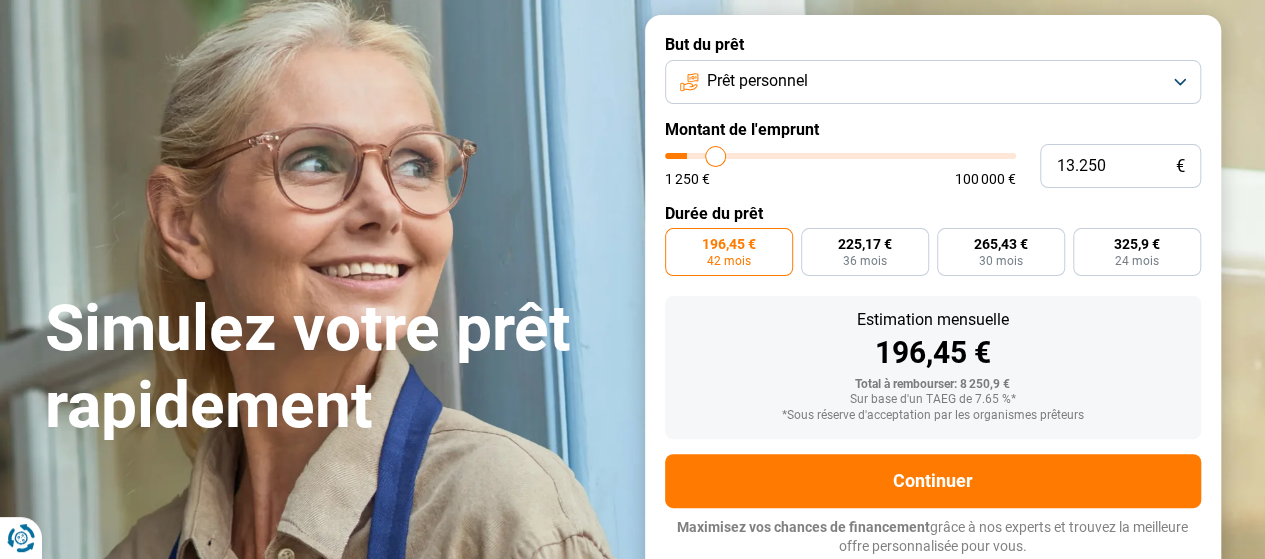 type on "13250" 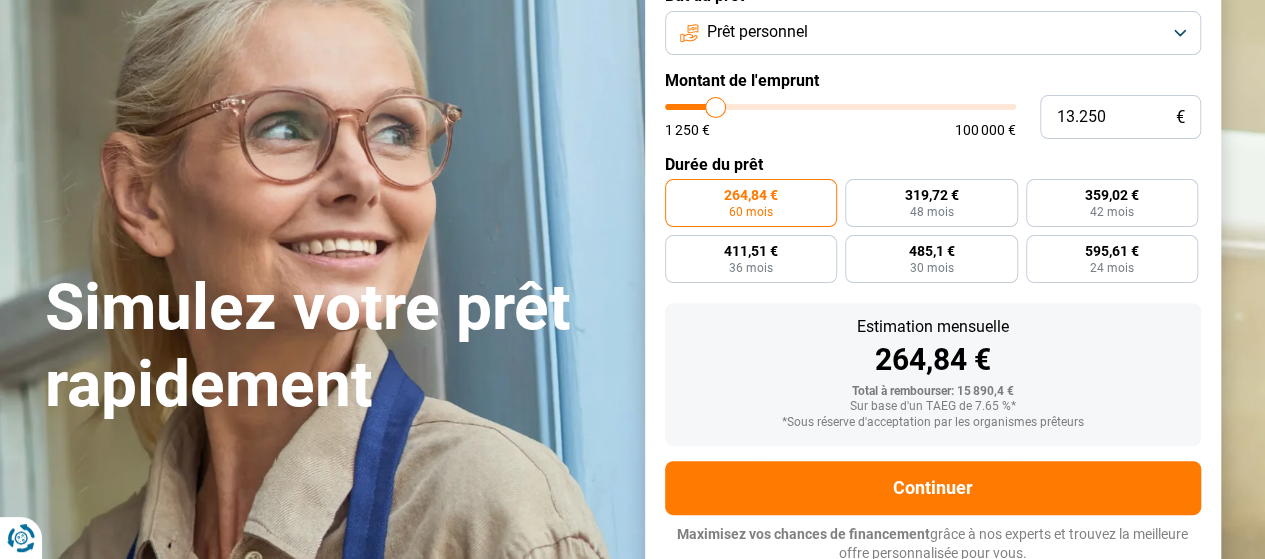 scroll, scrollTop: 179, scrollLeft: 0, axis: vertical 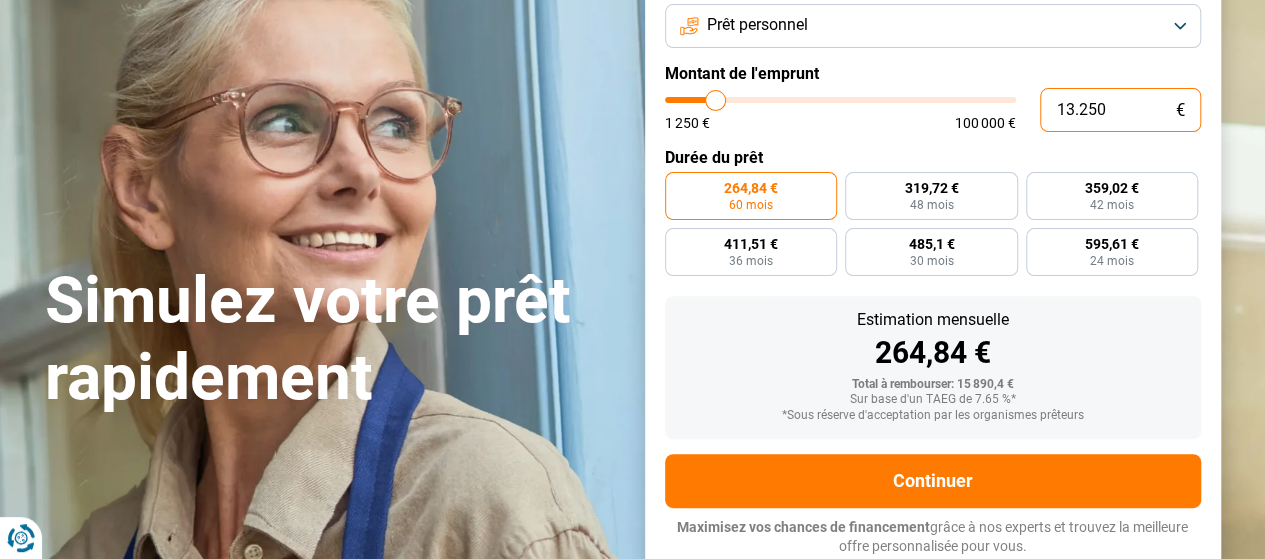 click on "13.250" at bounding box center (1120, 110) 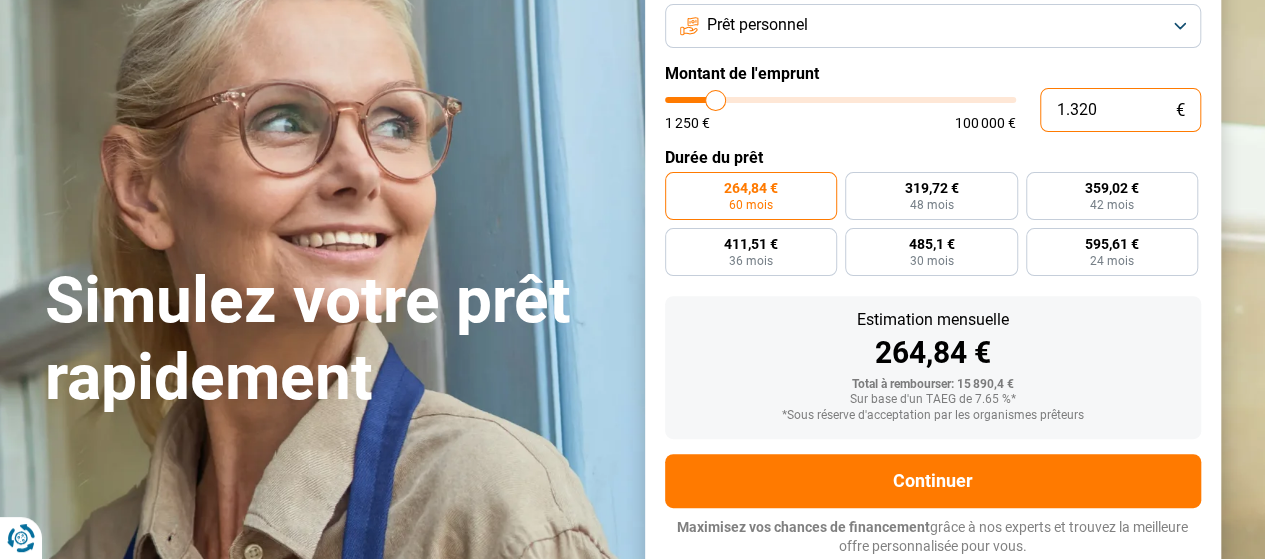 type on "1250" 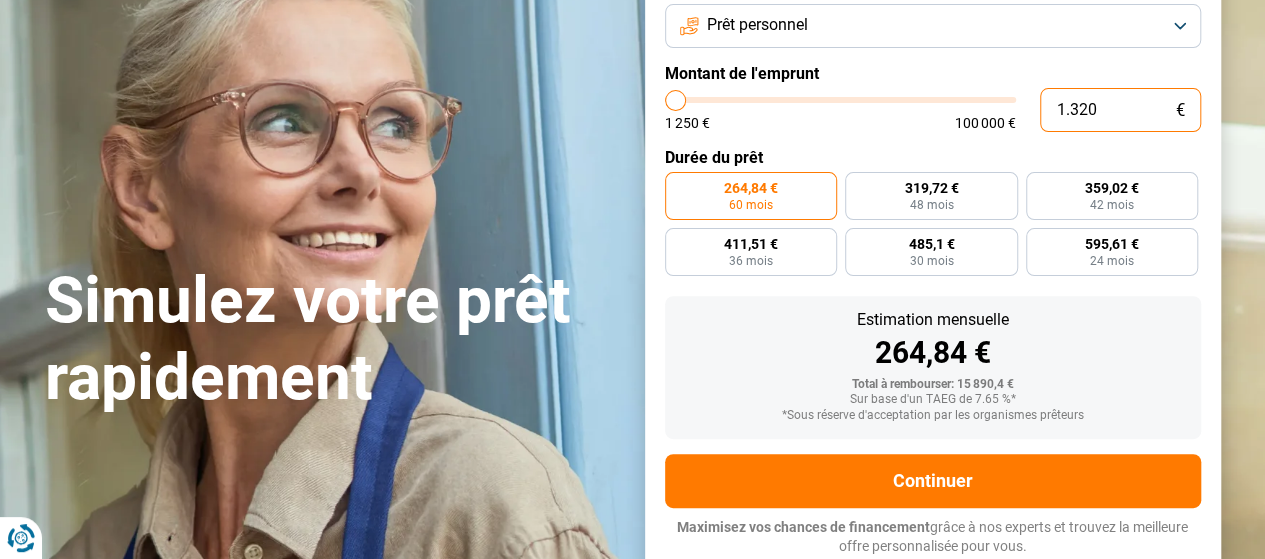 type on "132" 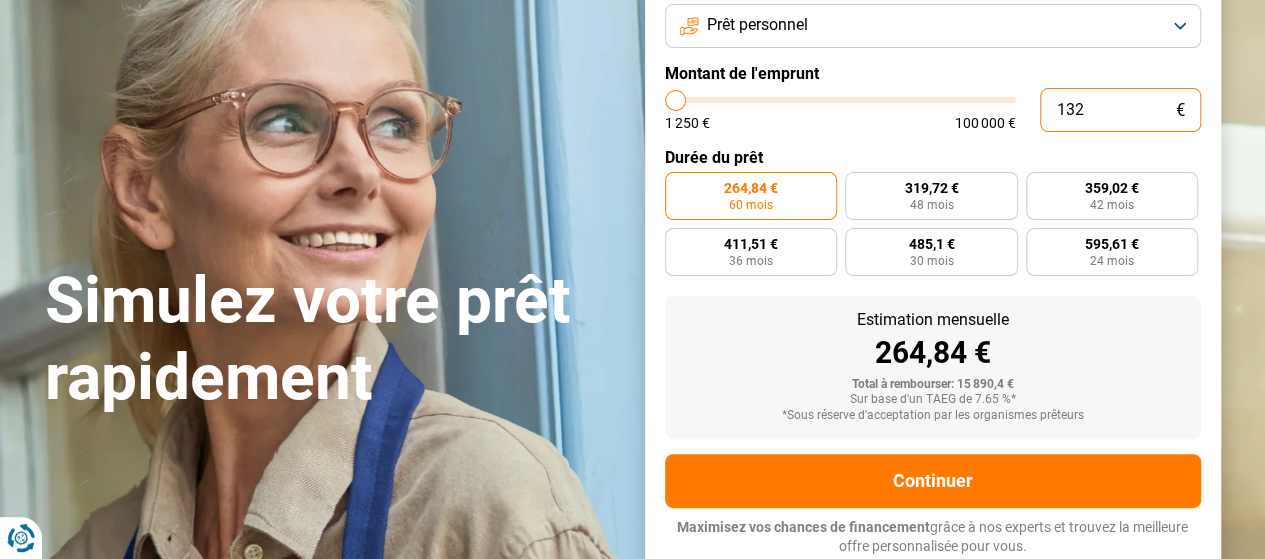 type on "13" 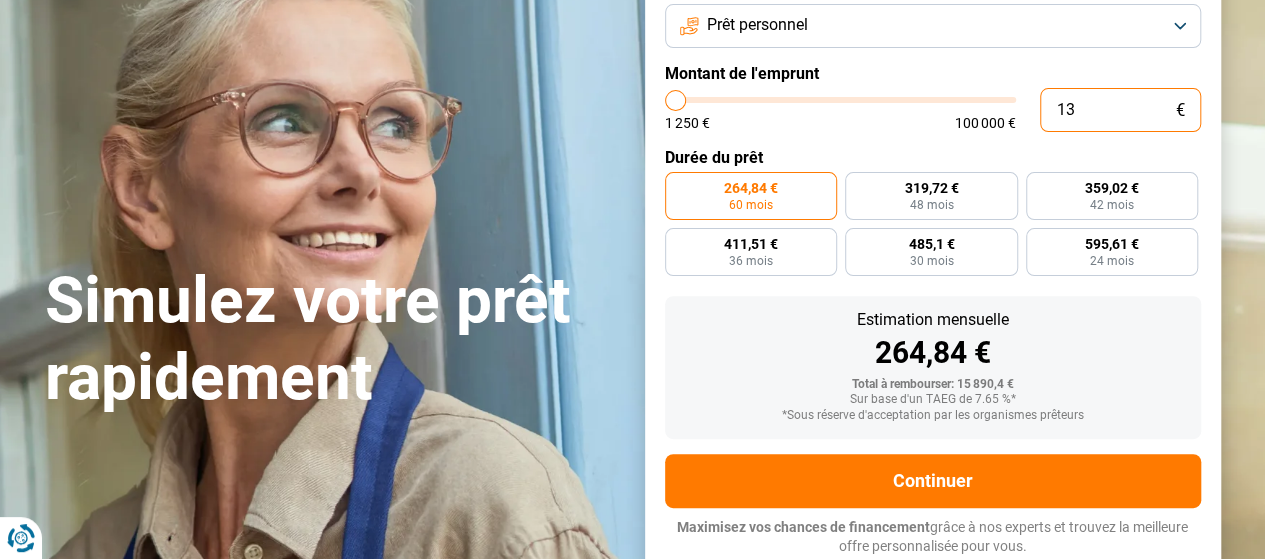 type on "1" 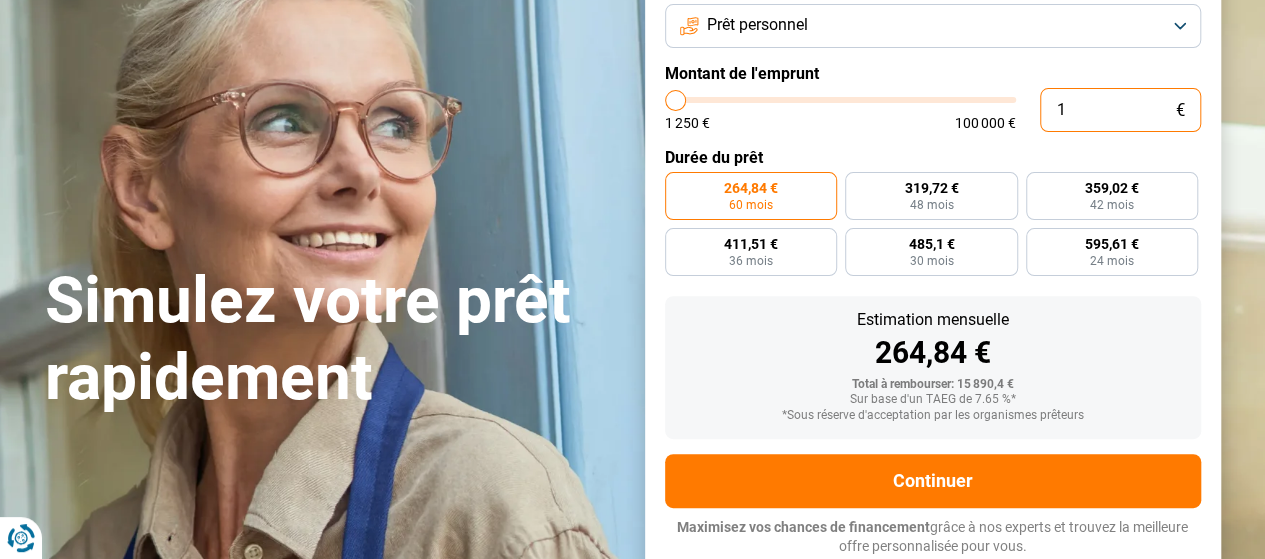 type on "1.250" 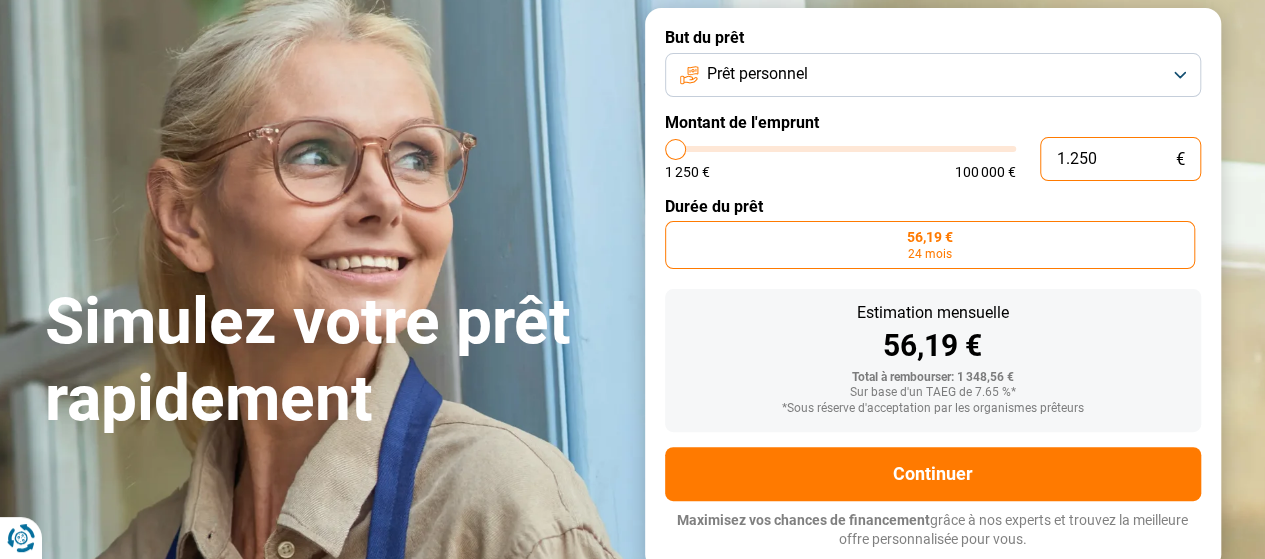 scroll, scrollTop: 123, scrollLeft: 0, axis: vertical 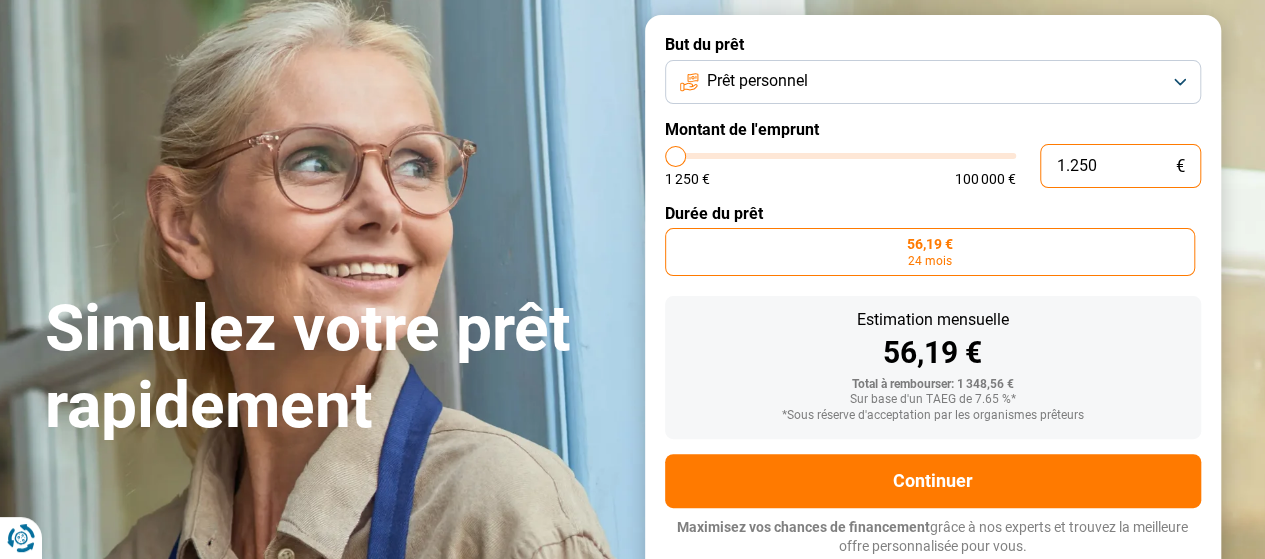 type on "125" 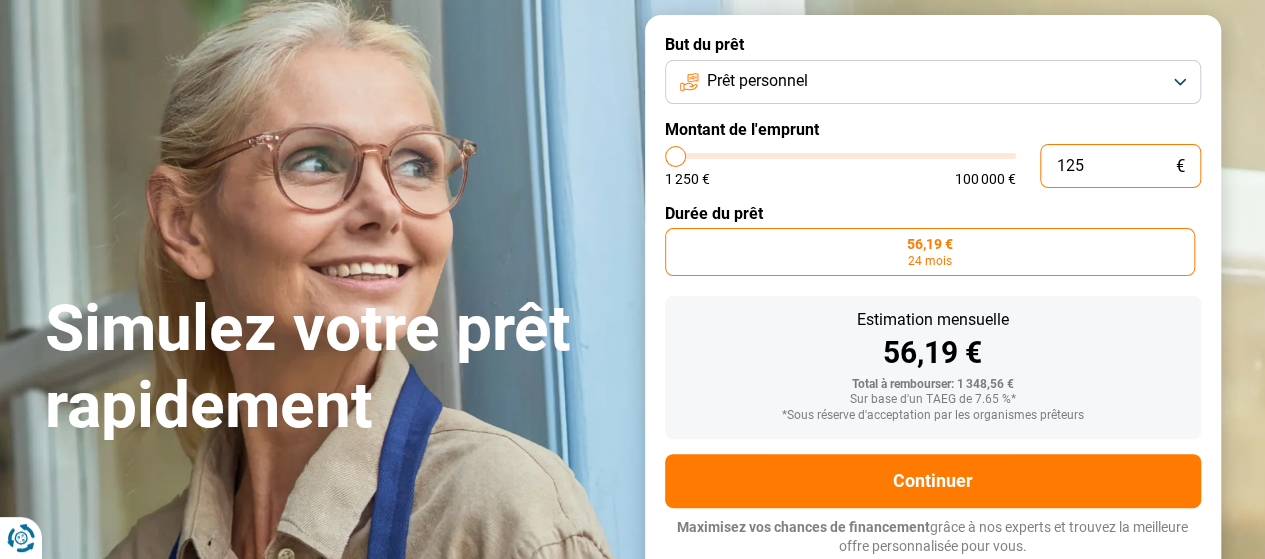 type on "12" 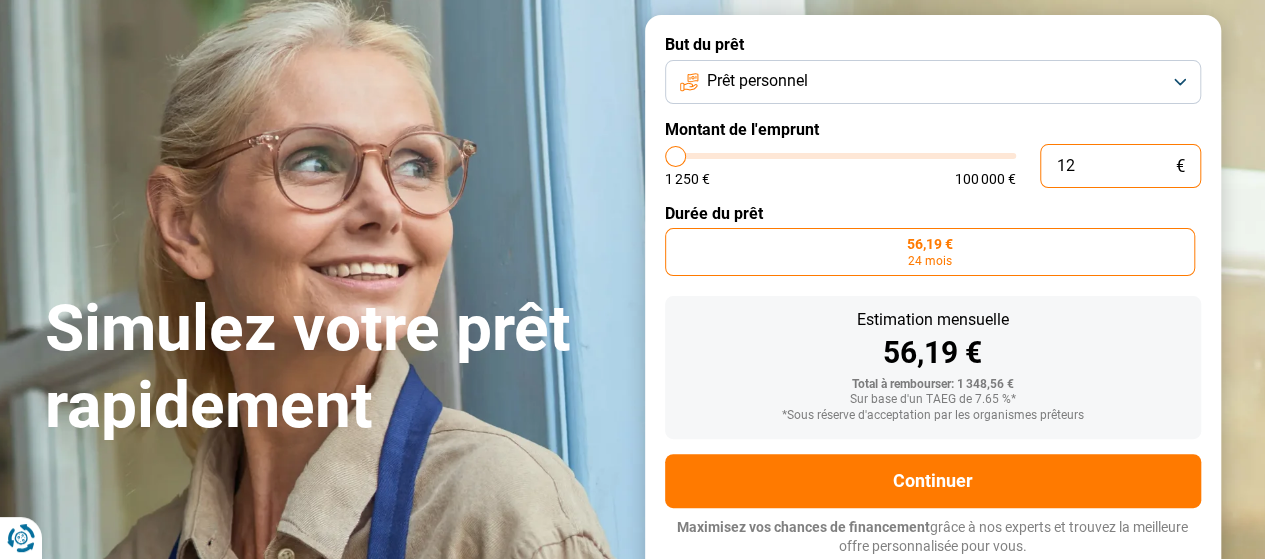 type on "1" 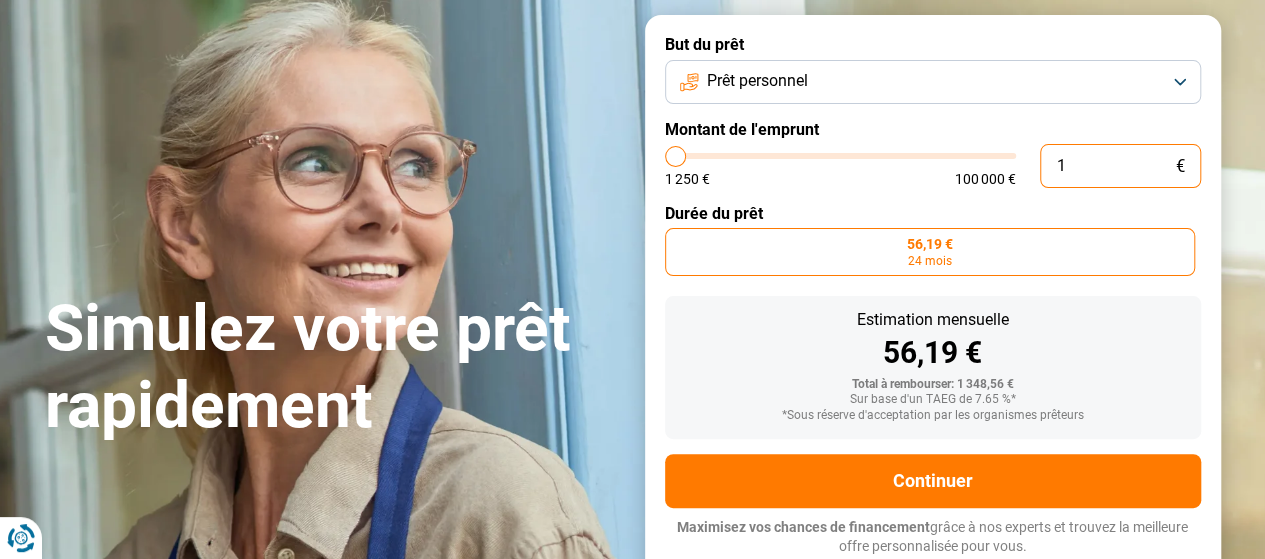 type on "1.250" 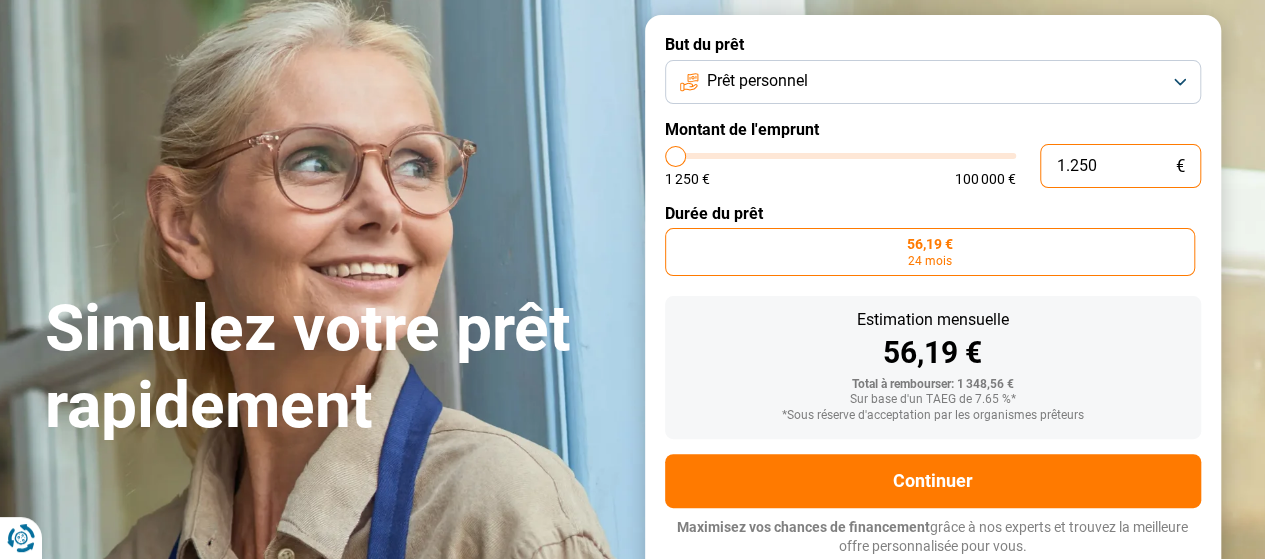 type on "125" 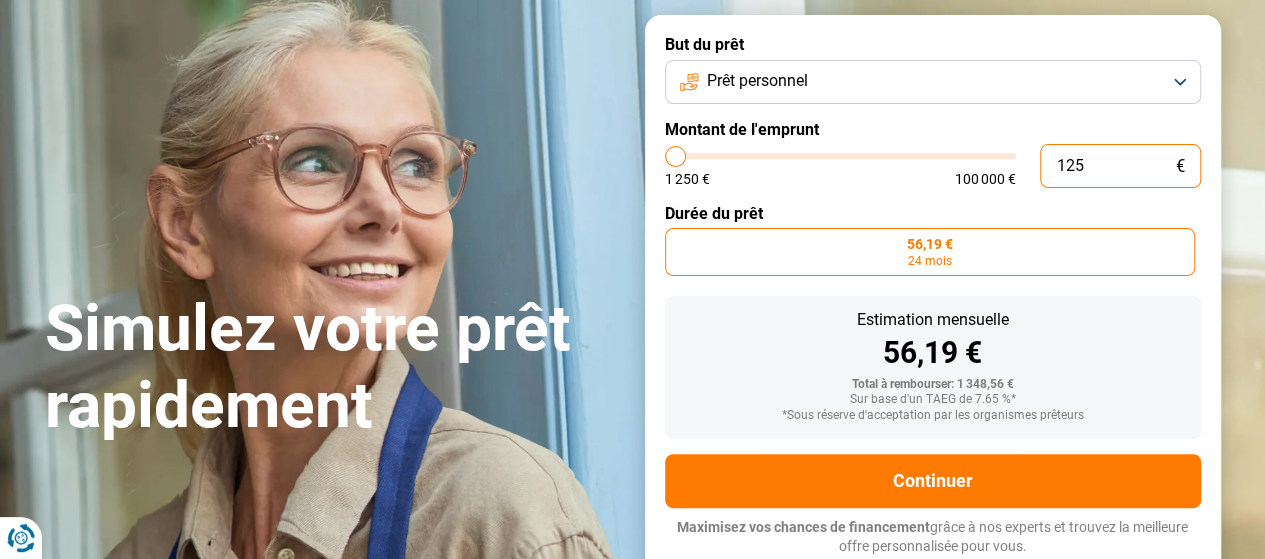 type on "12" 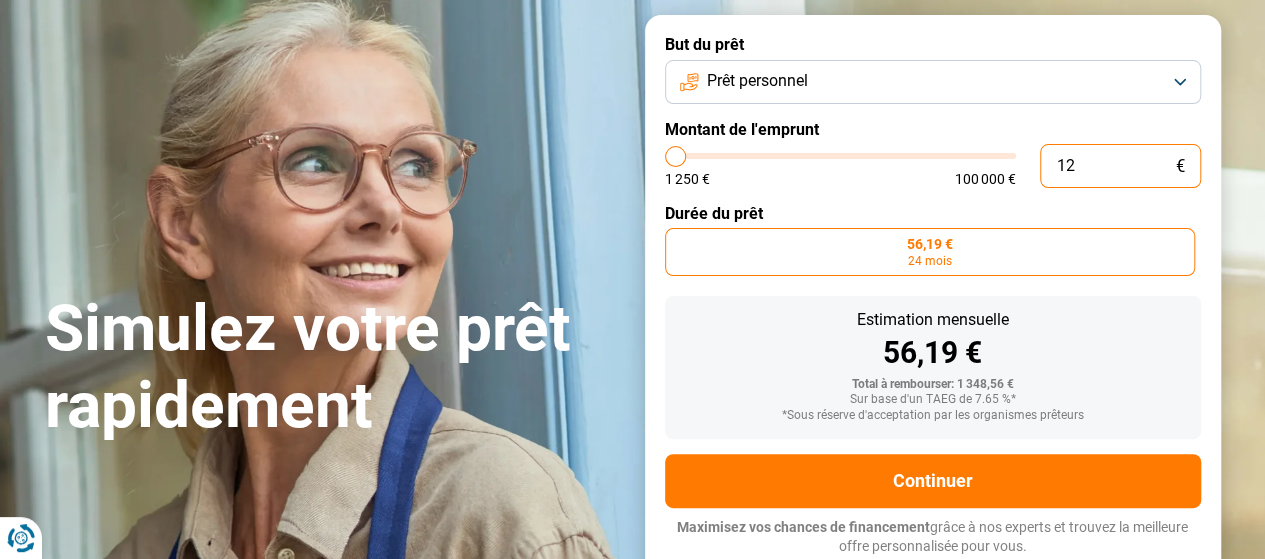type on "1" 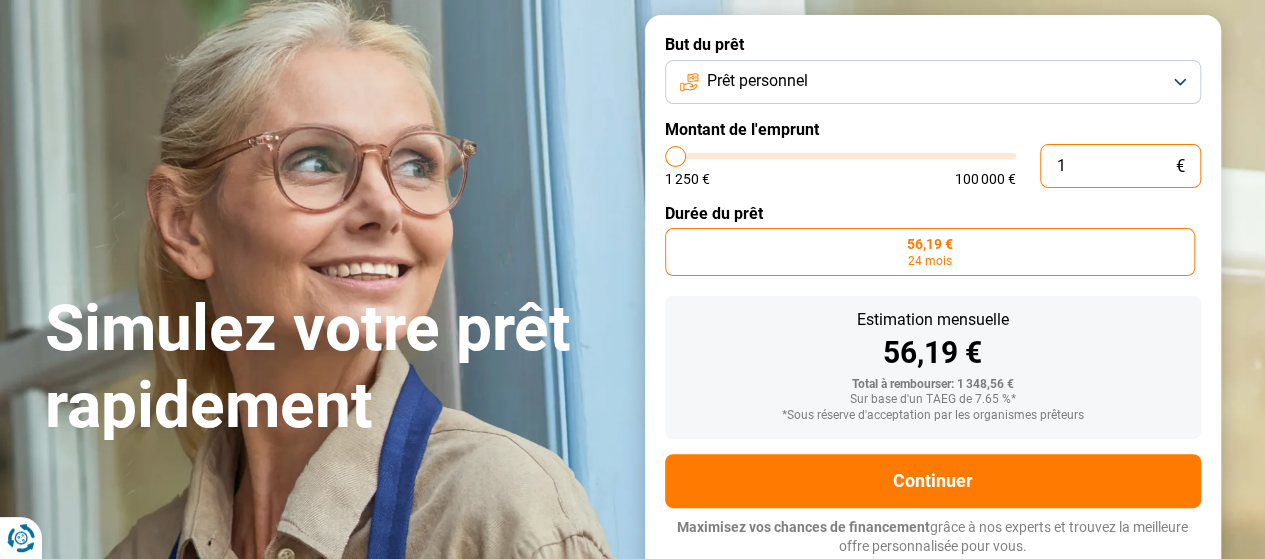 type on "1.250" 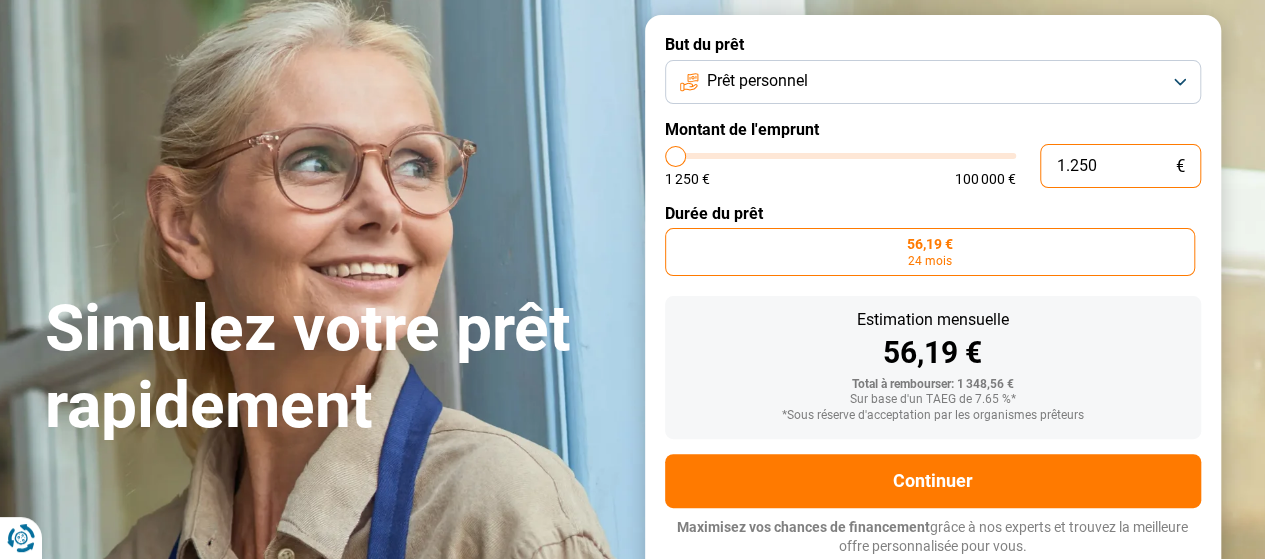 type on "125" 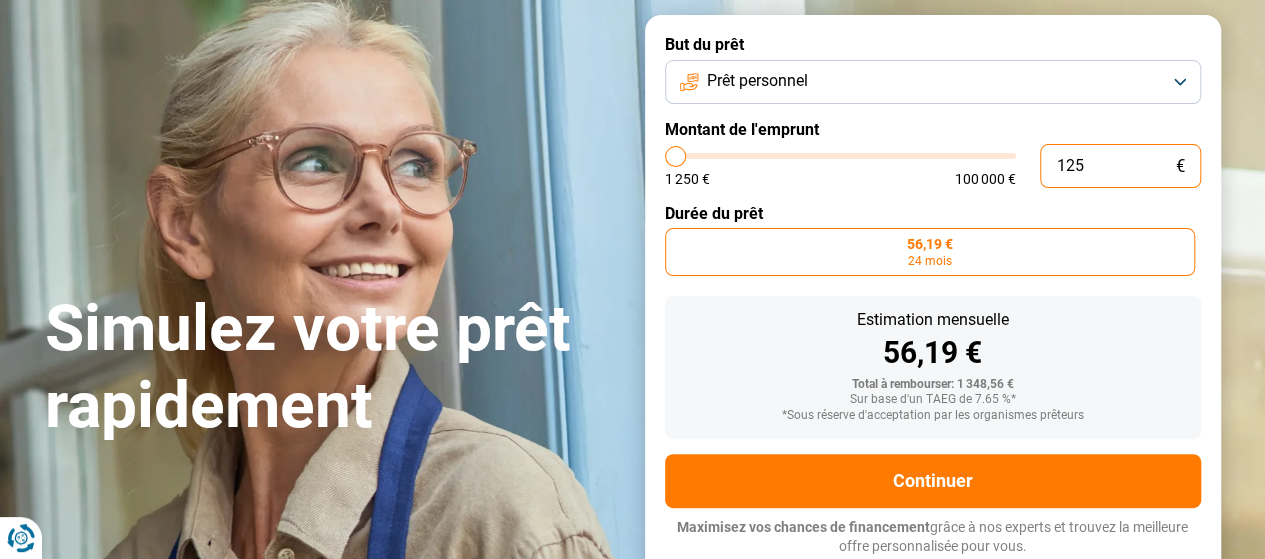 type on "12" 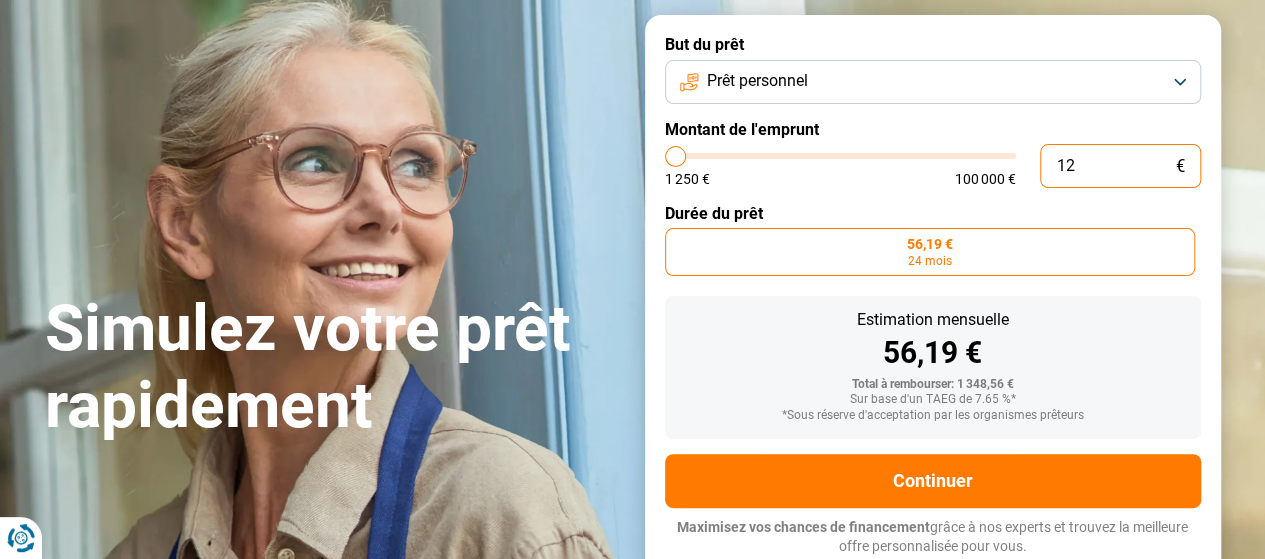 type on "1" 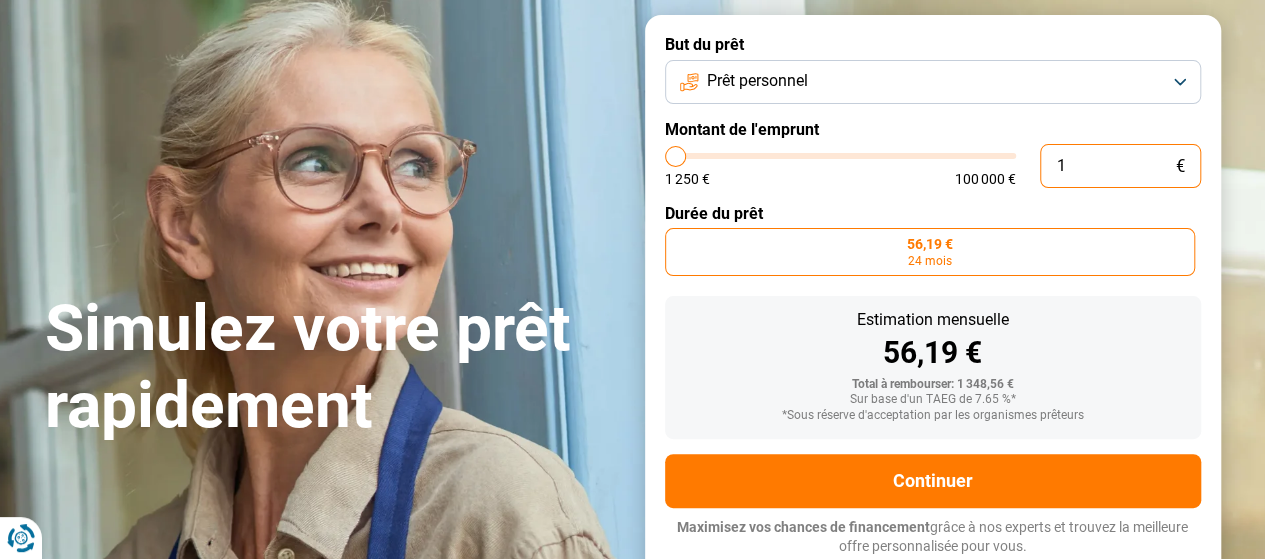 type on "10" 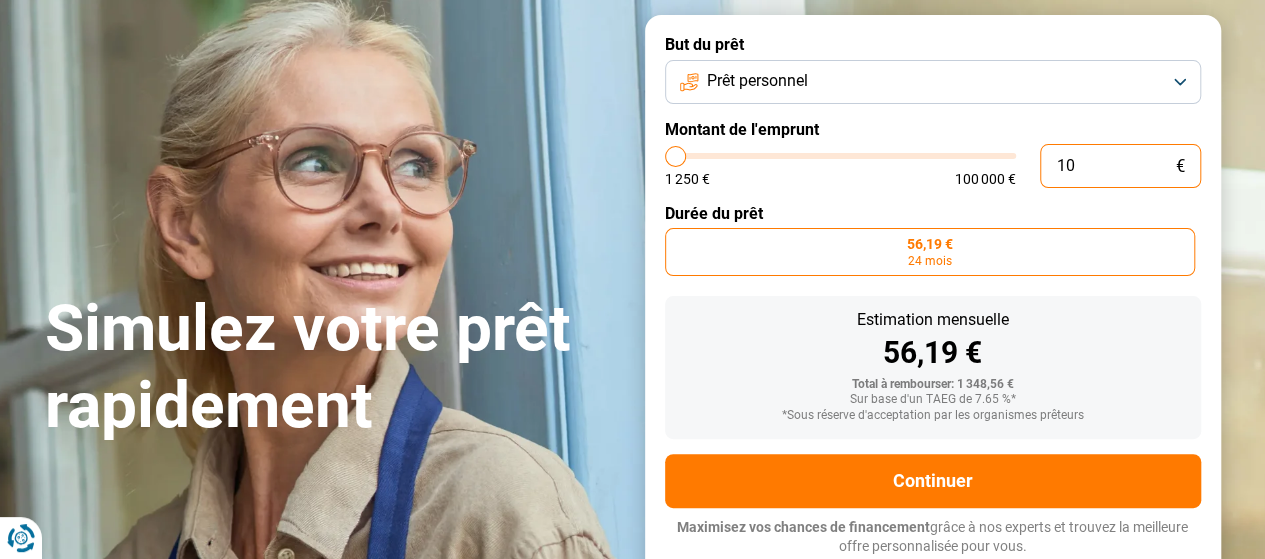 type on "100" 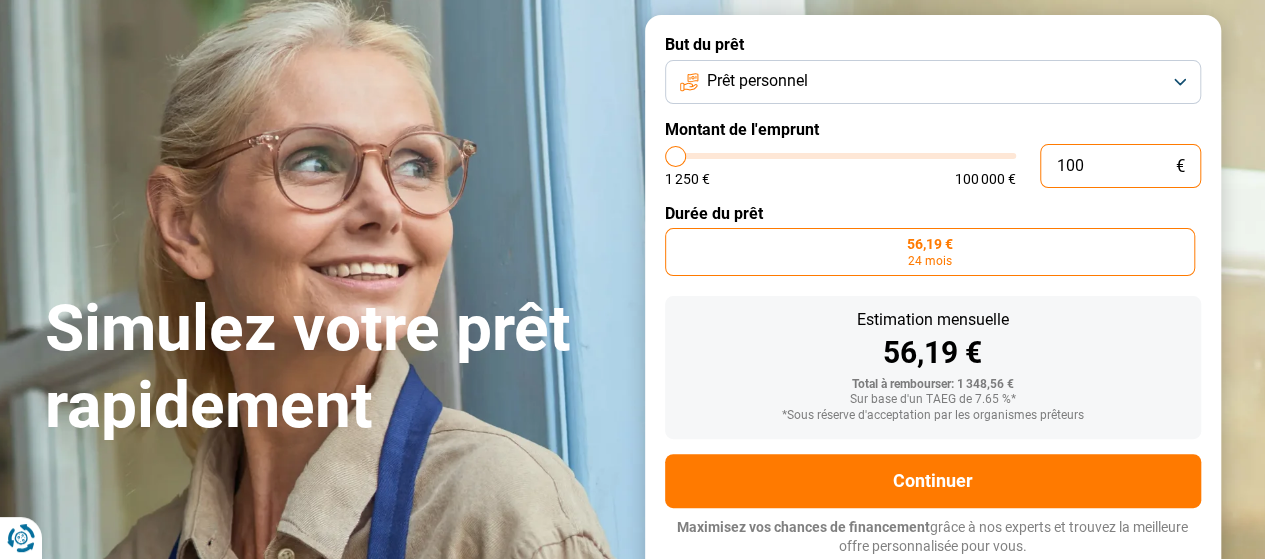 type on "1250" 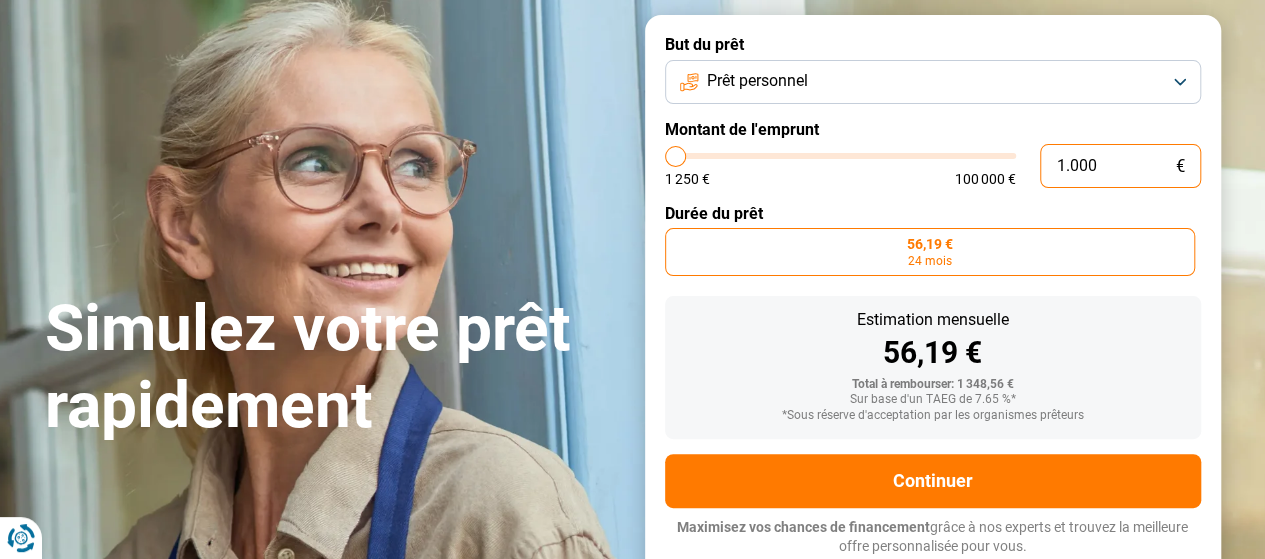 type on "10.000" 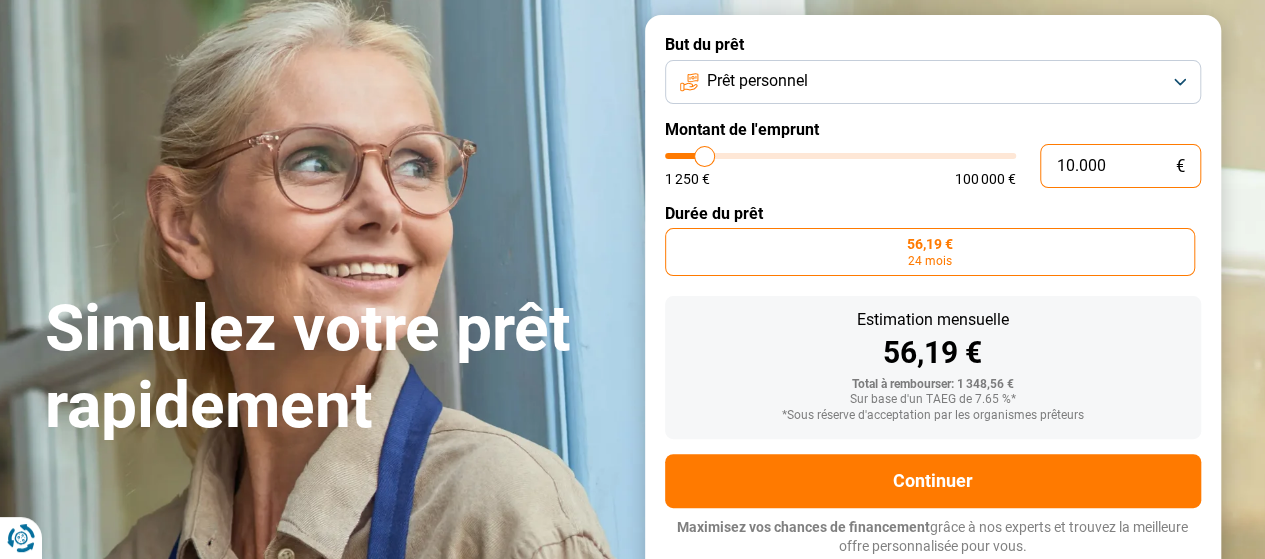 radio on "false" 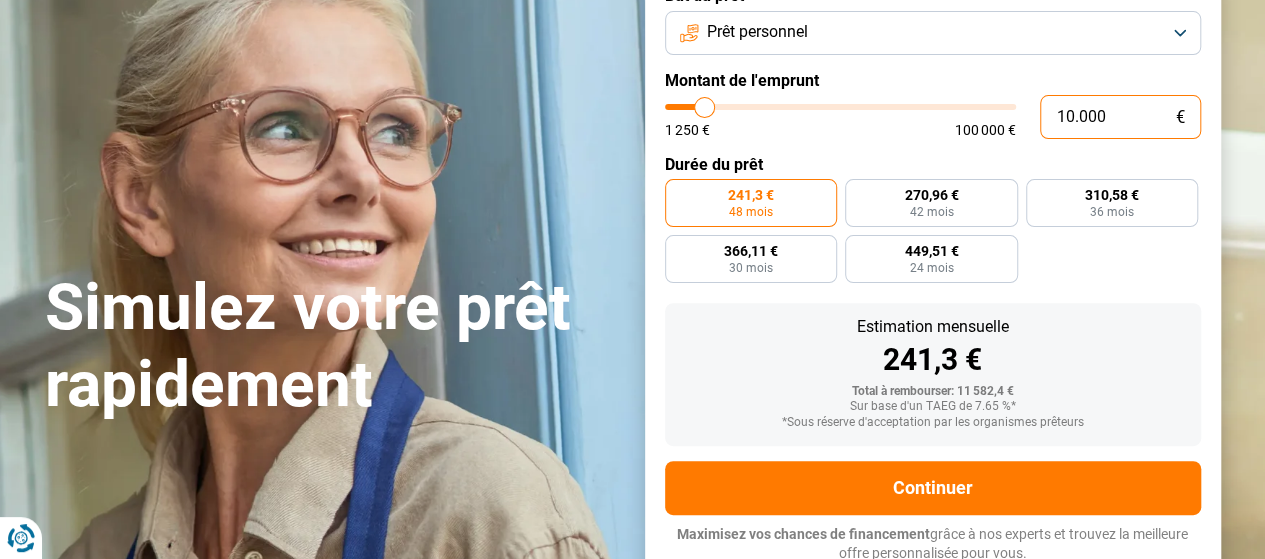scroll, scrollTop: 179, scrollLeft: 0, axis: vertical 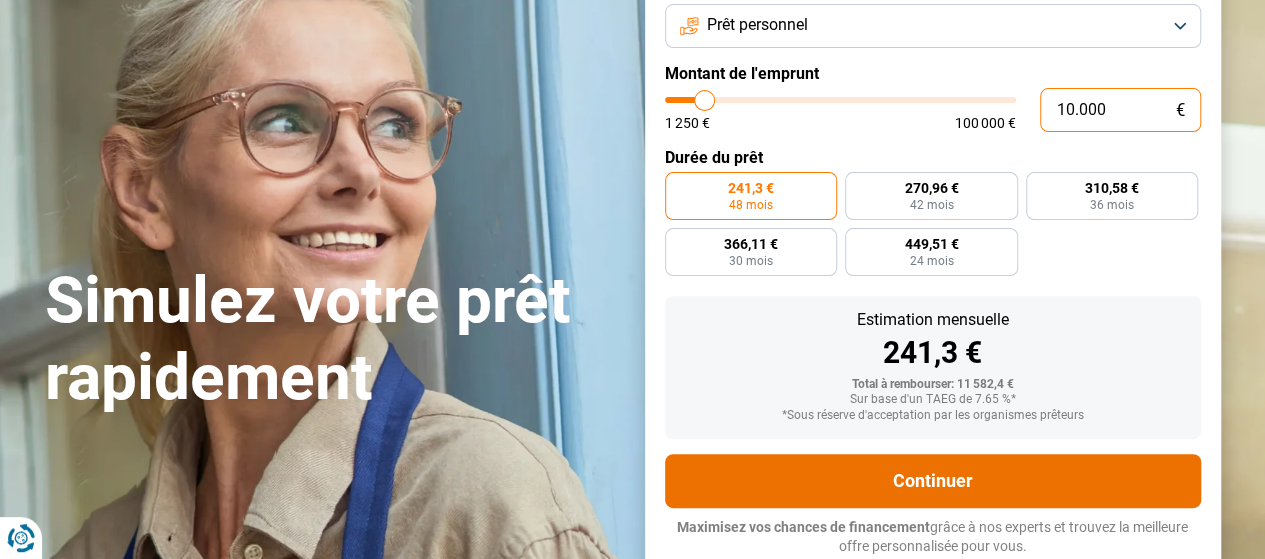 type on "10.000" 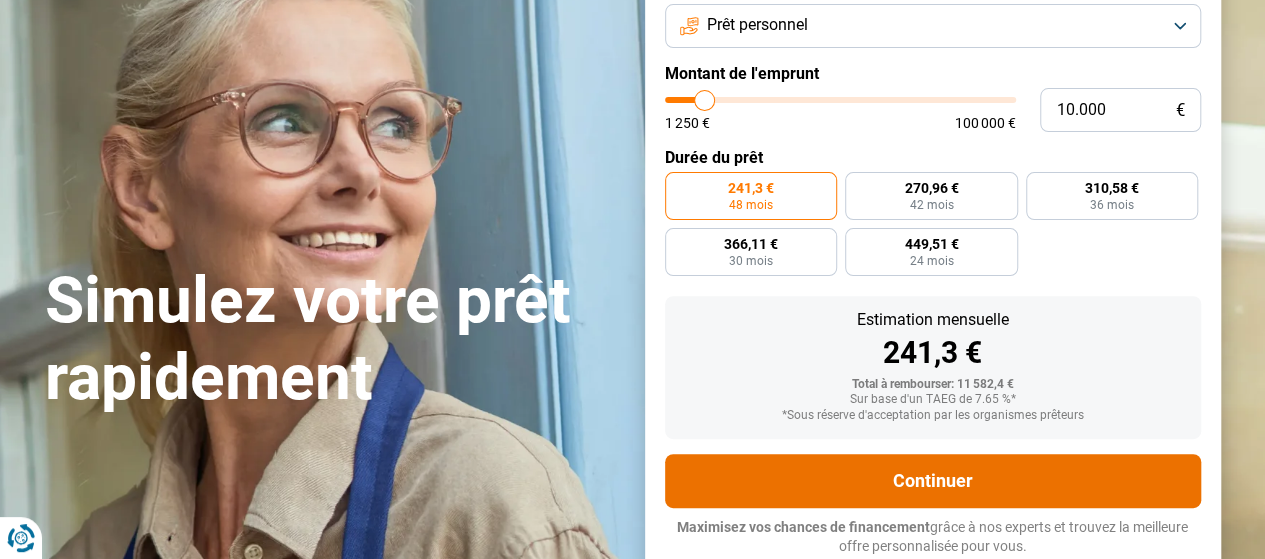 click on "Continuer" at bounding box center [933, 481] 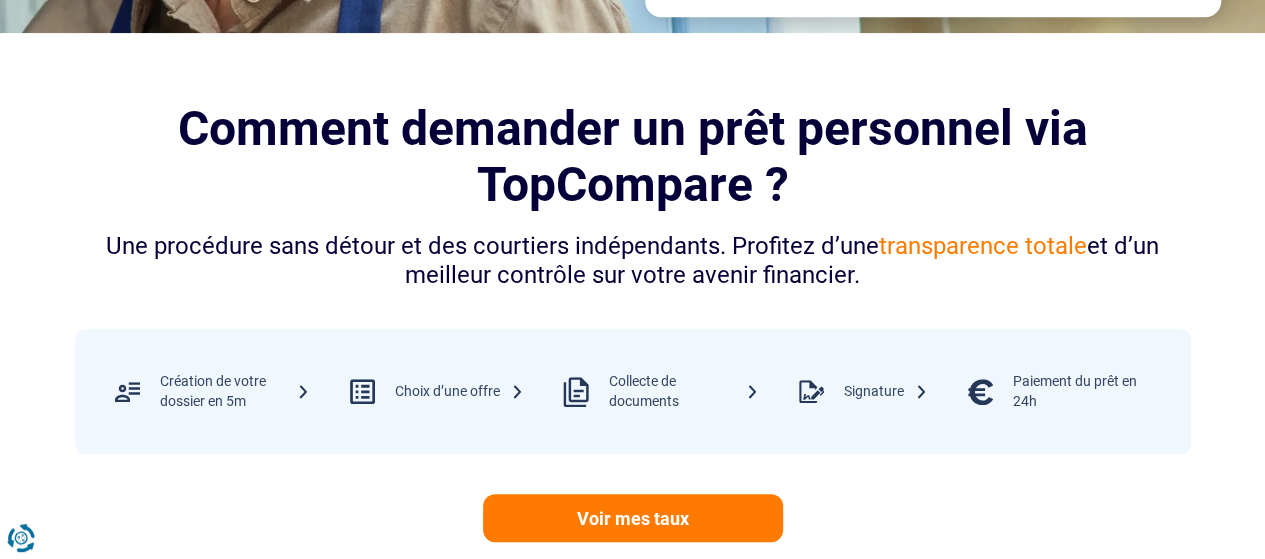 scroll, scrollTop: 779, scrollLeft: 0, axis: vertical 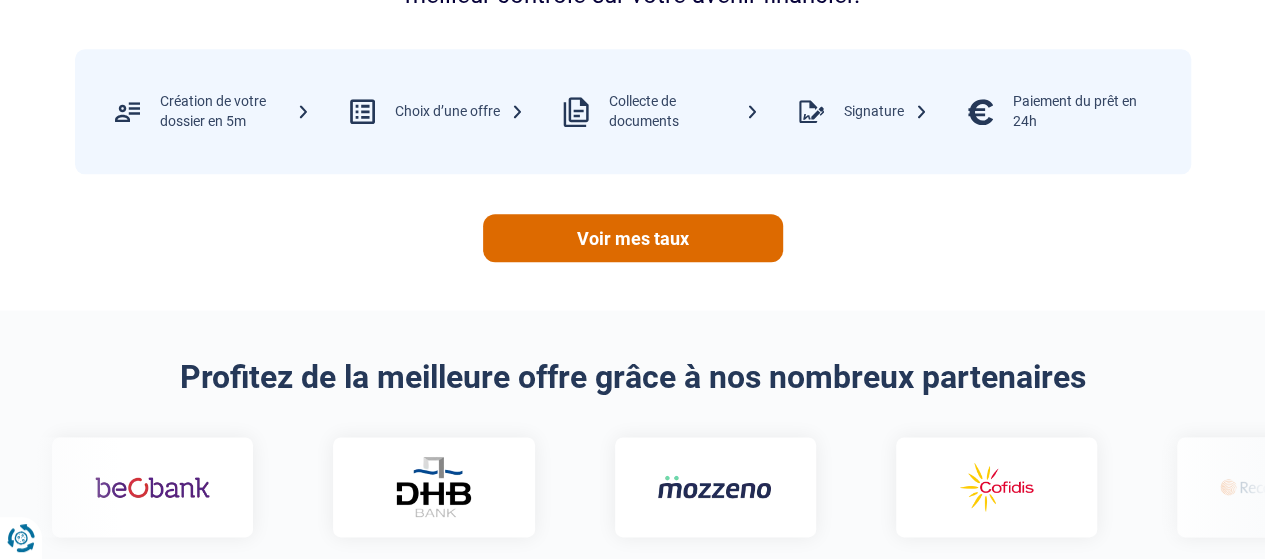 click on "Voir mes taux" at bounding box center [633, 238] 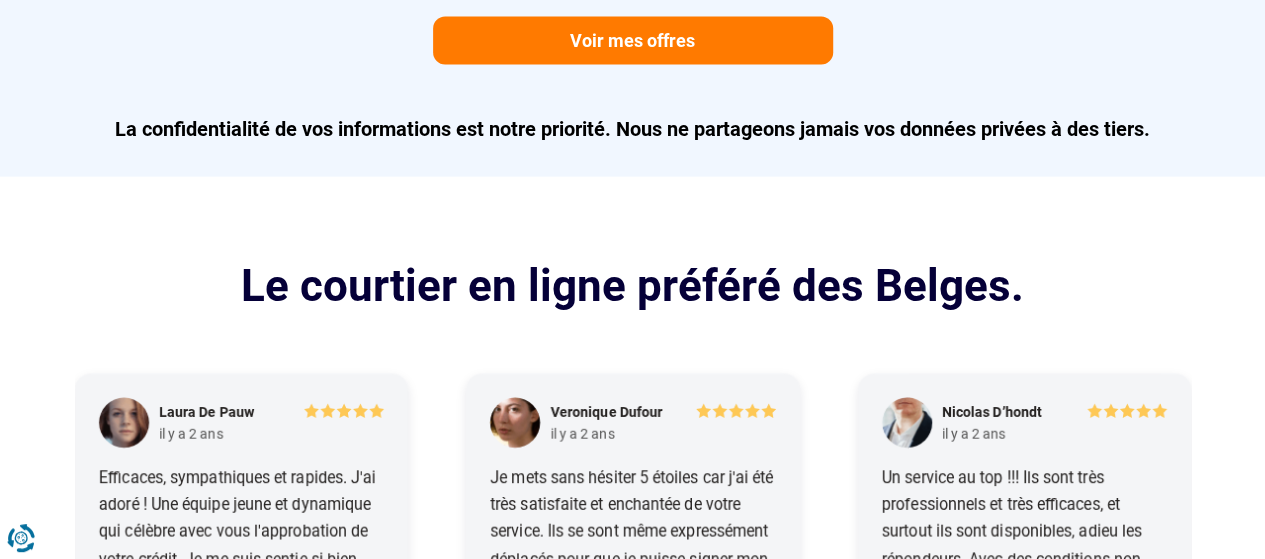 scroll, scrollTop: 2219, scrollLeft: 0, axis: vertical 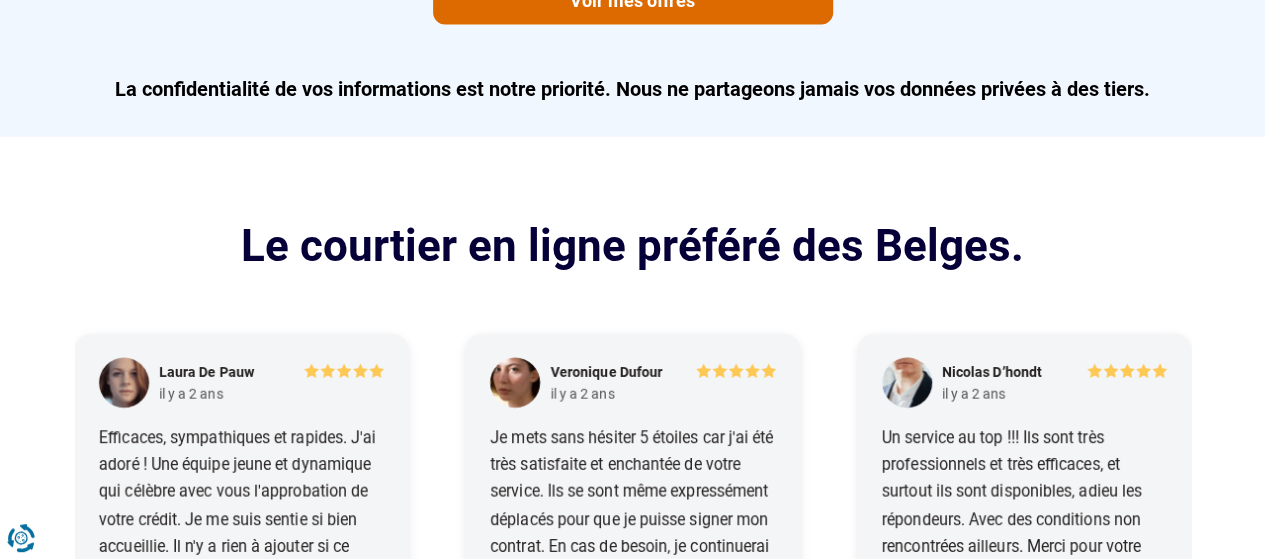 click on "Voir mes offres" at bounding box center [633, 1] 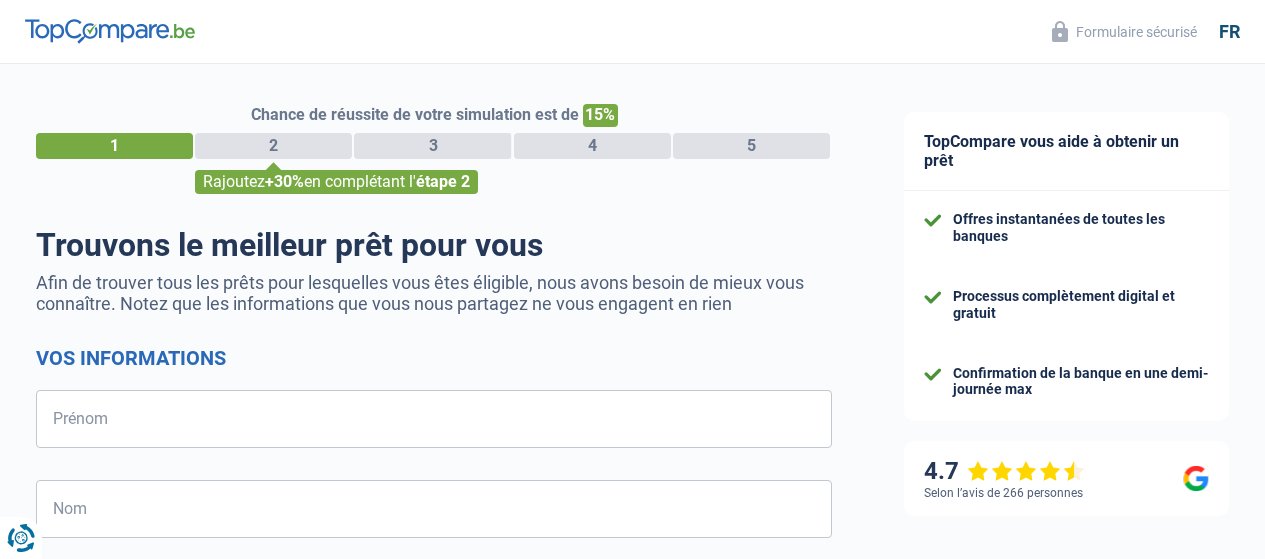 select on "32" 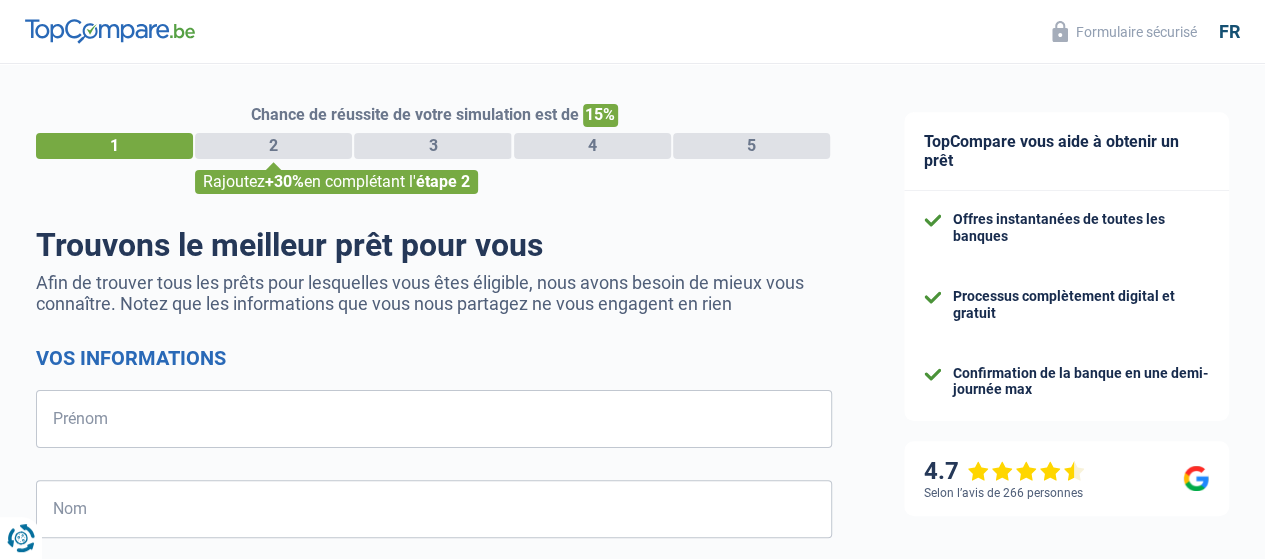 scroll, scrollTop: 0, scrollLeft: 0, axis: both 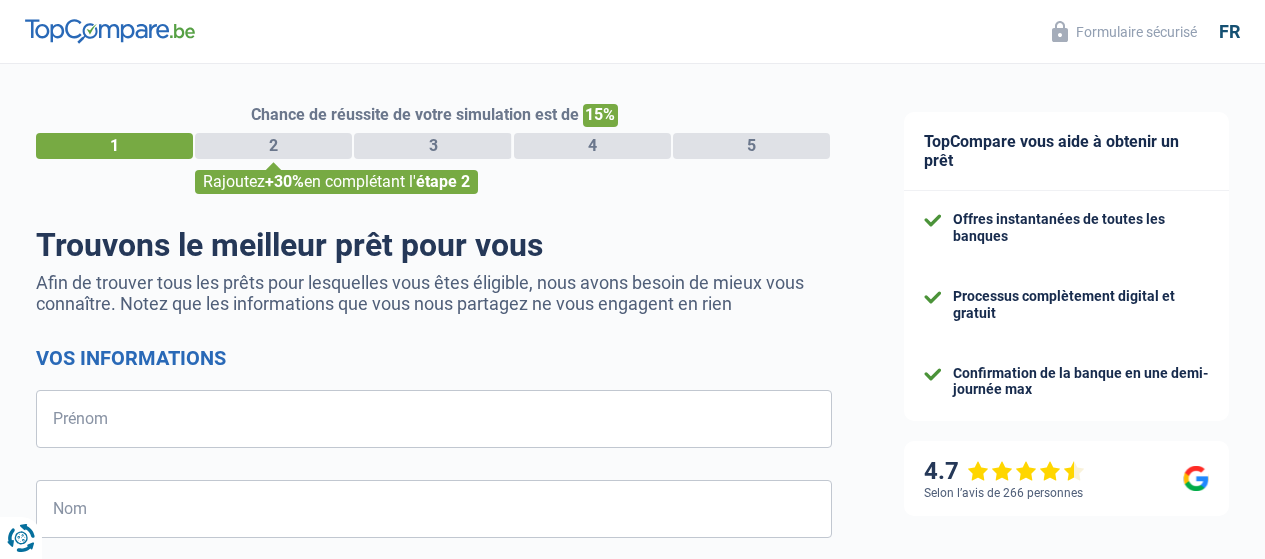 select on "32" 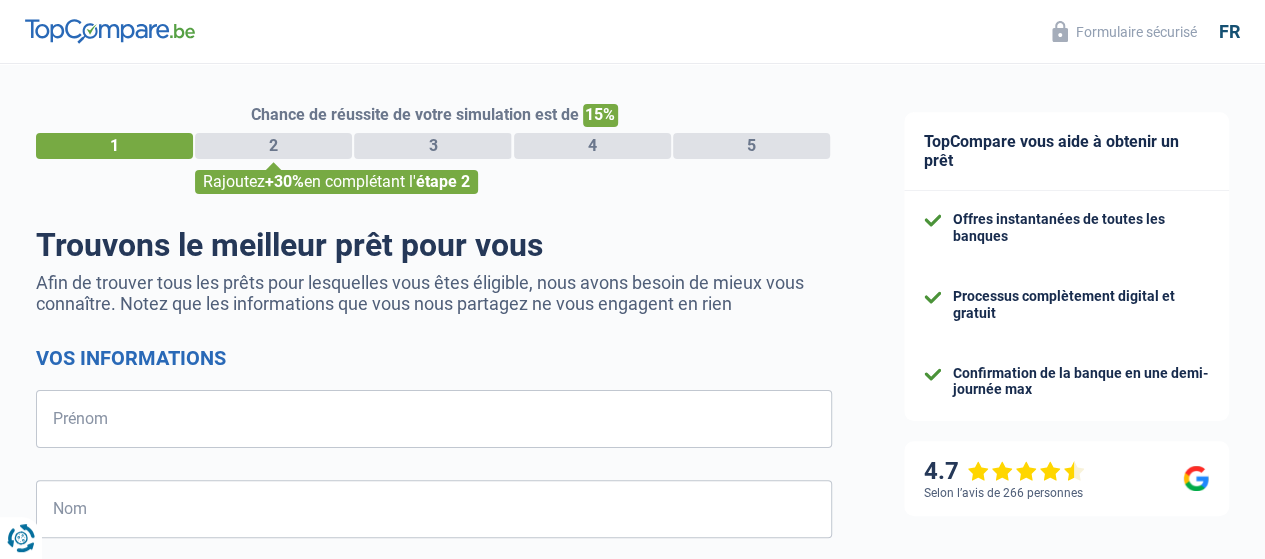scroll, scrollTop: 0, scrollLeft: 0, axis: both 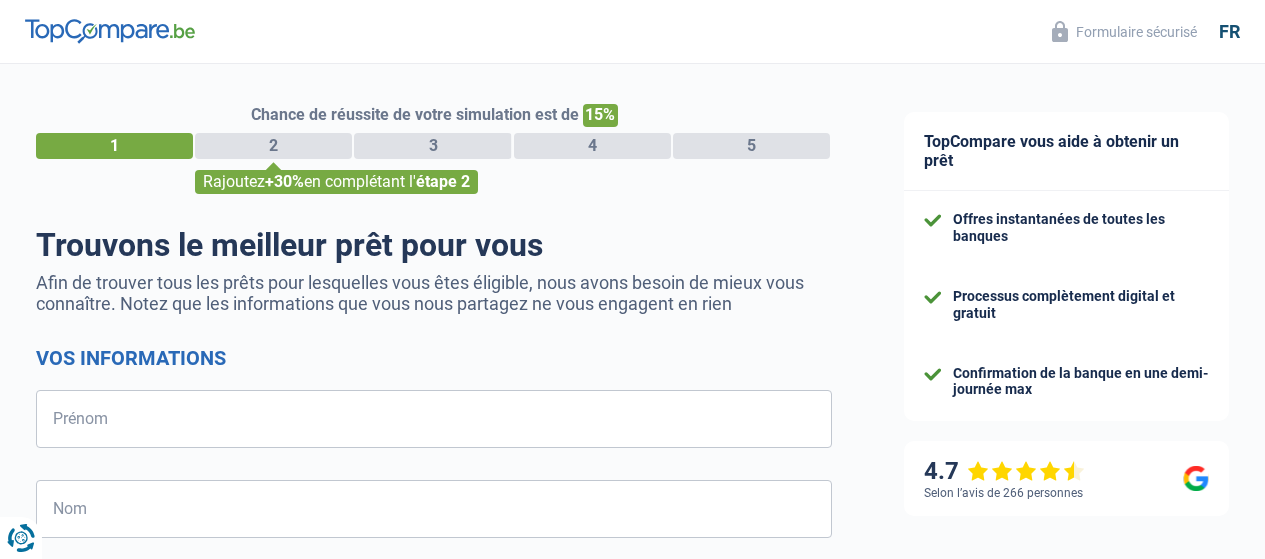 select on "32" 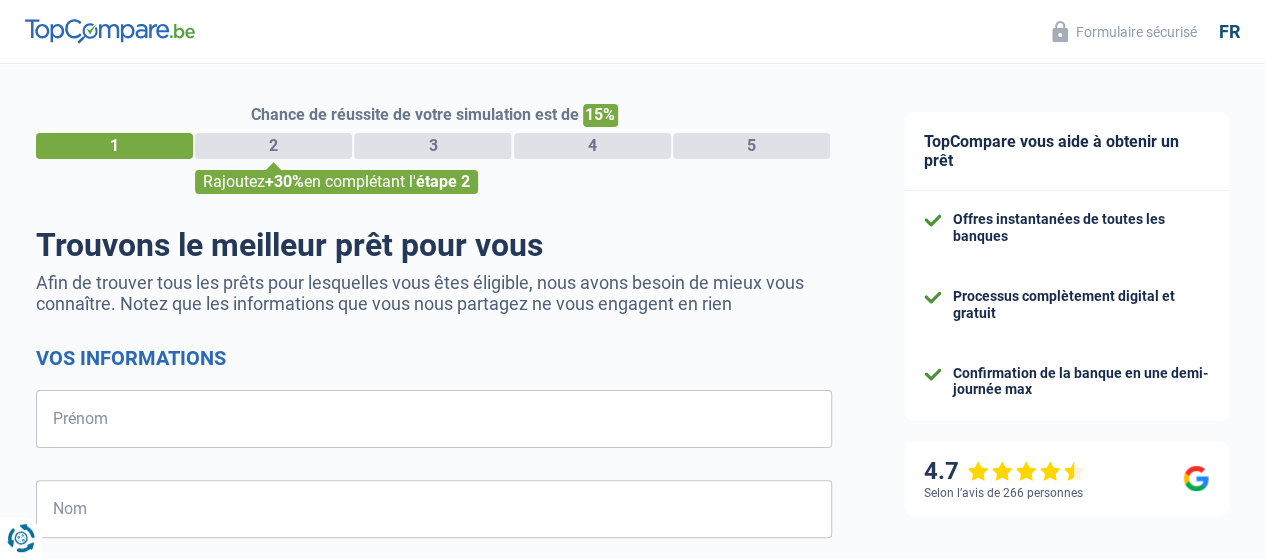 scroll, scrollTop: 0, scrollLeft: 0, axis: both 